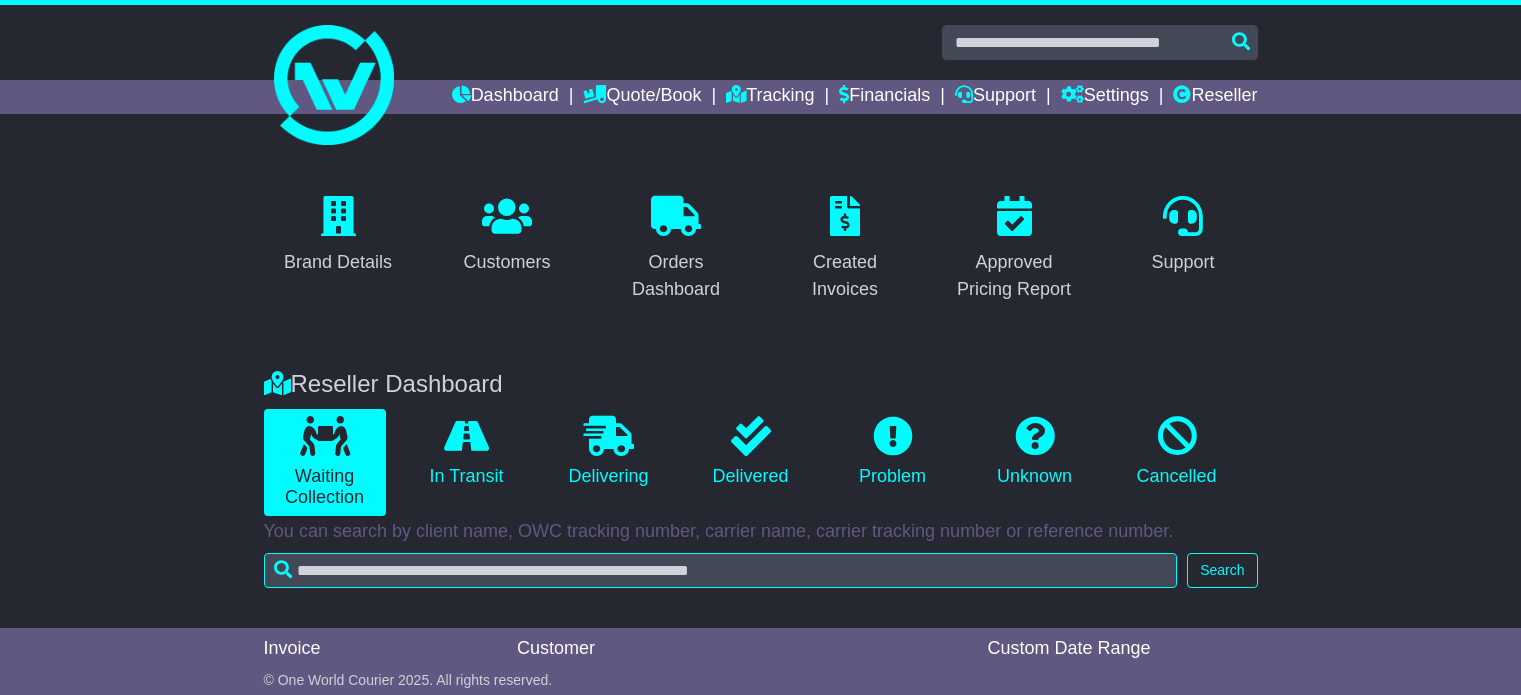 scroll, scrollTop: 432, scrollLeft: 0, axis: vertical 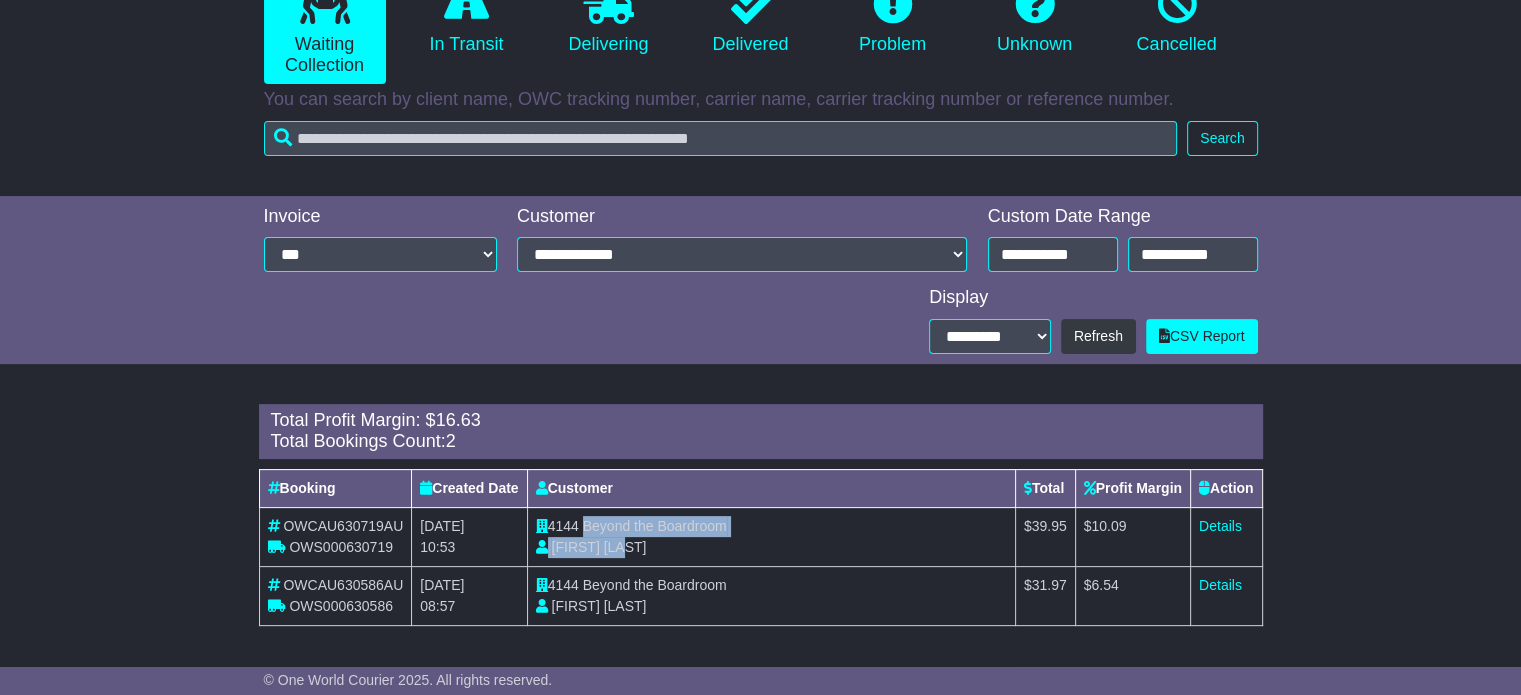 drag, startPoint x: 587, startPoint y: 523, endPoint x: 866, endPoint y: 536, distance: 279.3027 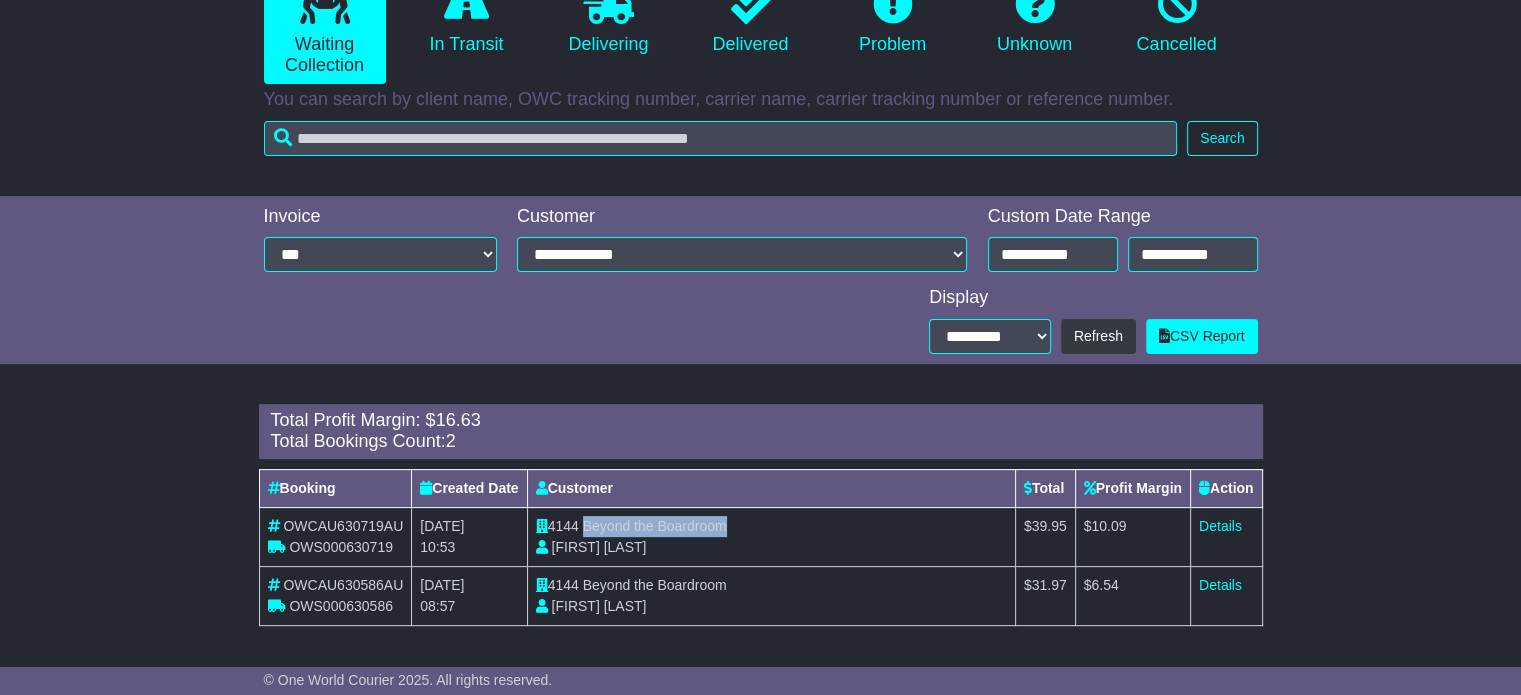drag, startPoint x: 732, startPoint y: 525, endPoint x: 588, endPoint y: 526, distance: 144.00348 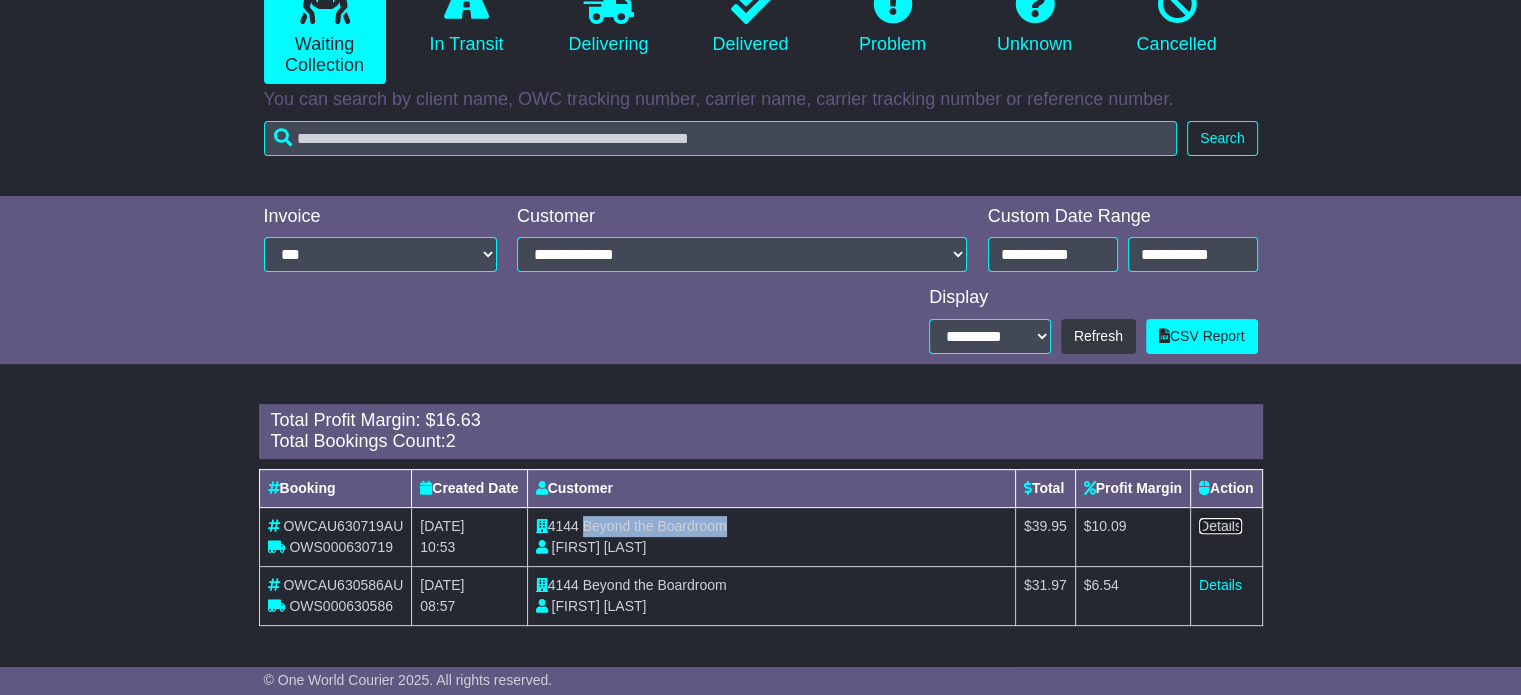 click on "Details" at bounding box center [1220, 526] 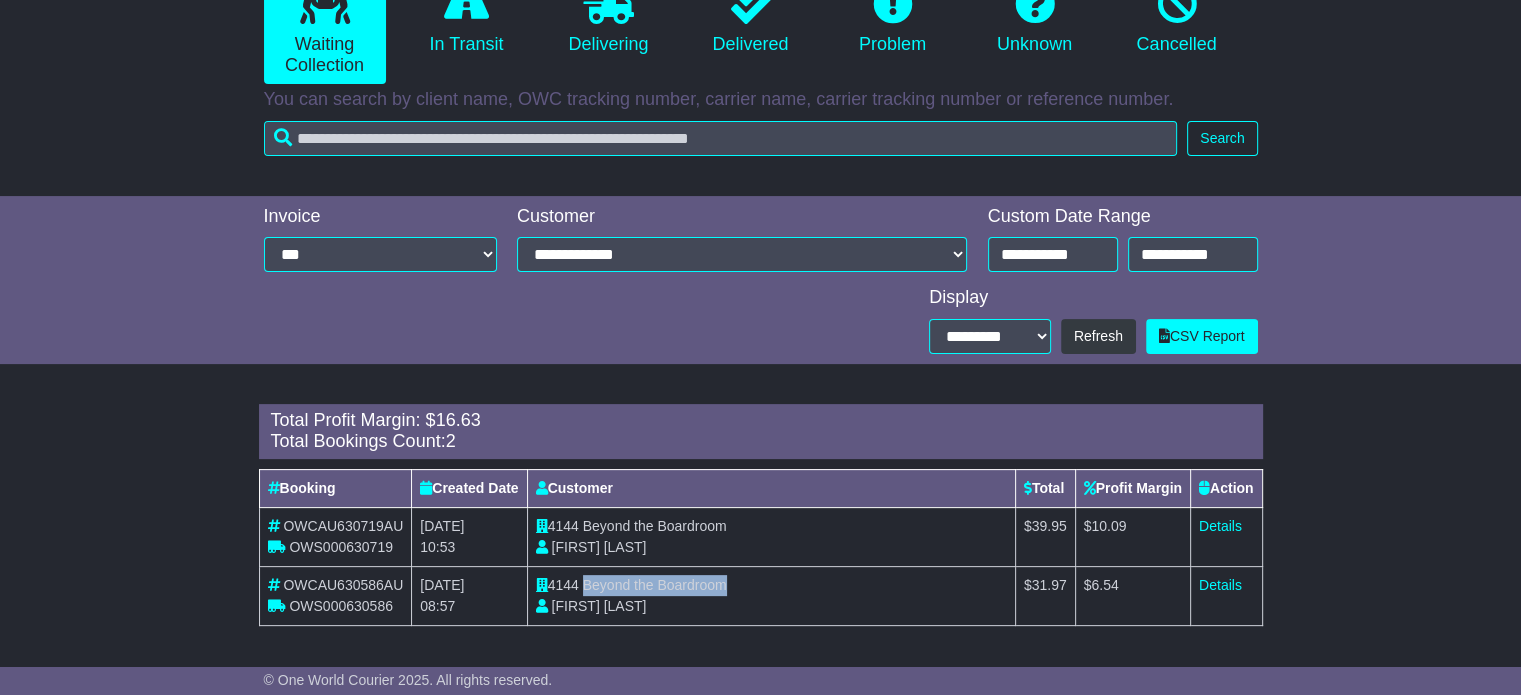 drag, startPoint x: 585, startPoint y: 583, endPoint x: 729, endPoint y: 584, distance: 144.00348 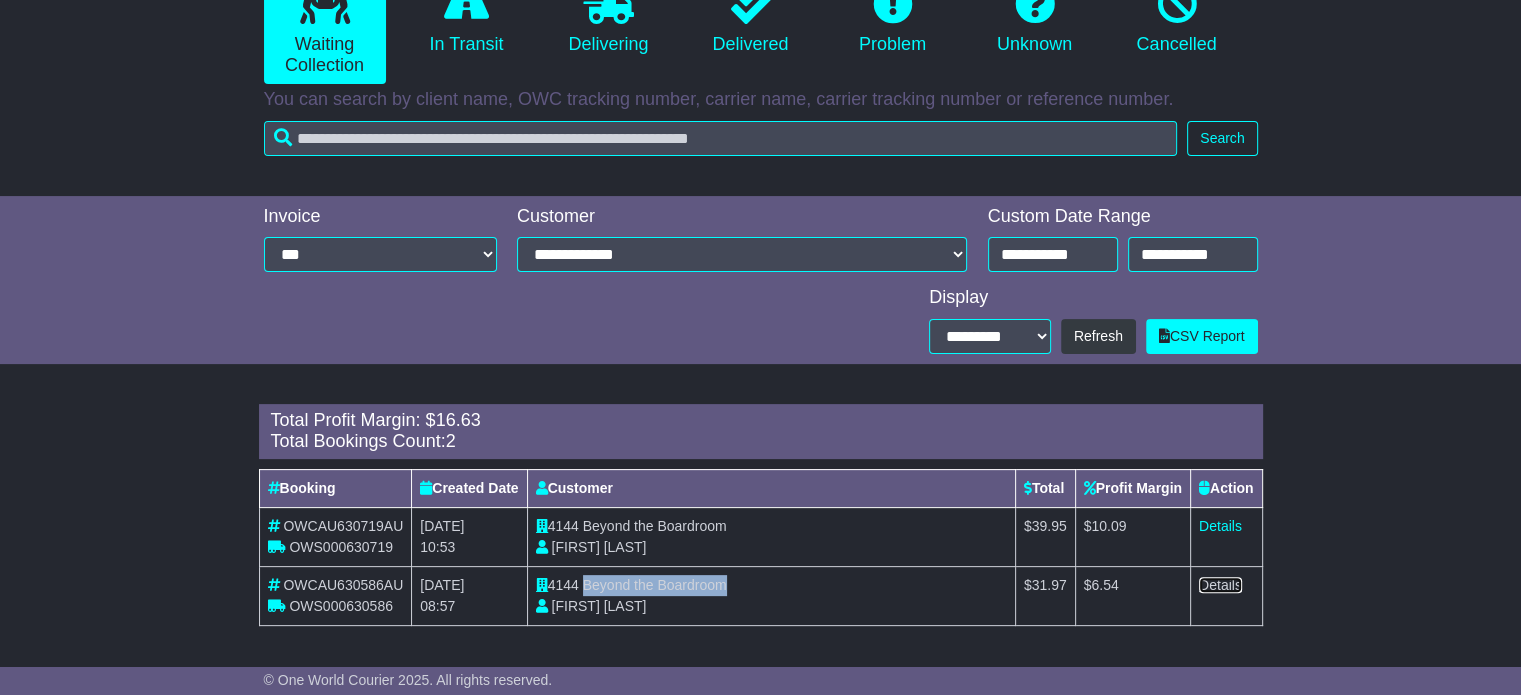 click on "Details" at bounding box center [1220, 585] 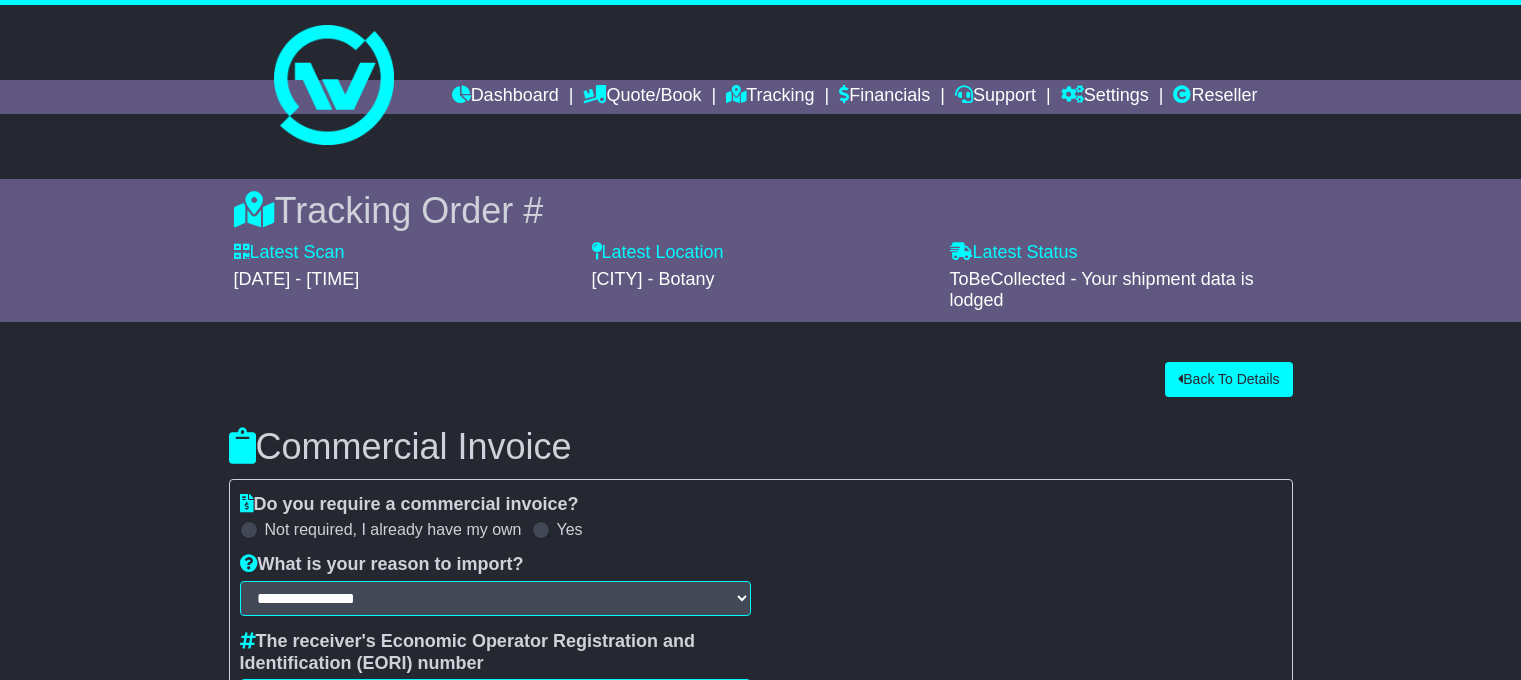 scroll, scrollTop: 0, scrollLeft: 0, axis: both 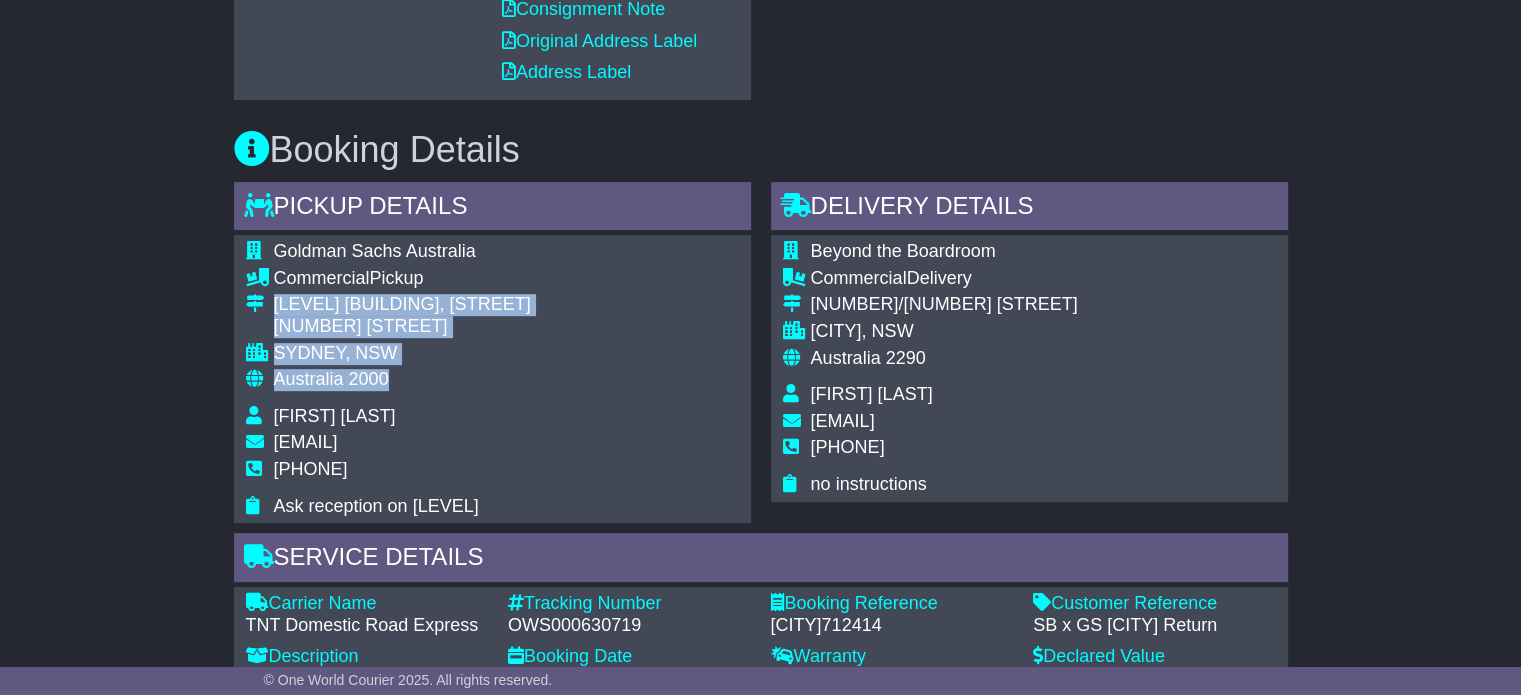 drag, startPoint x: 380, startPoint y: 378, endPoint x: 270, endPoint y: 306, distance: 131.46863 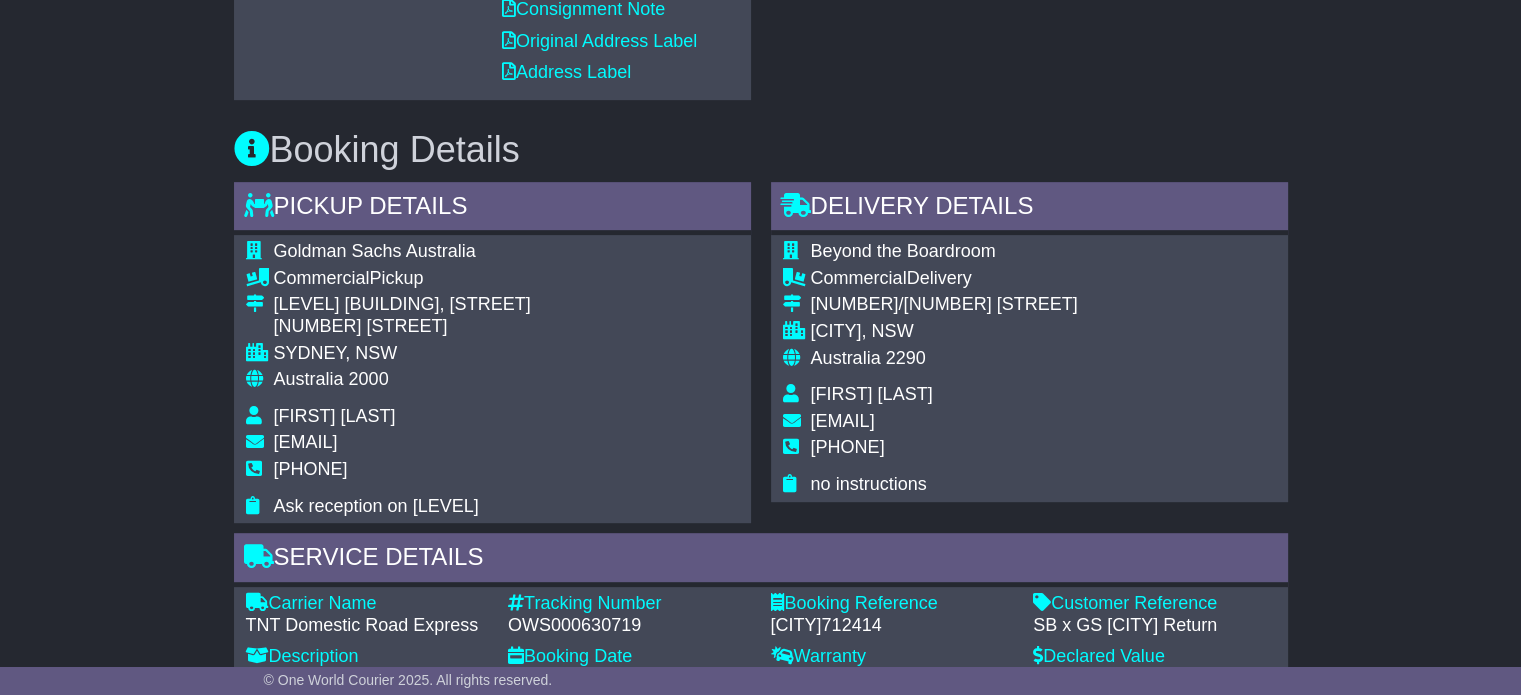 click on "[PHONE]" at bounding box center [311, 469] 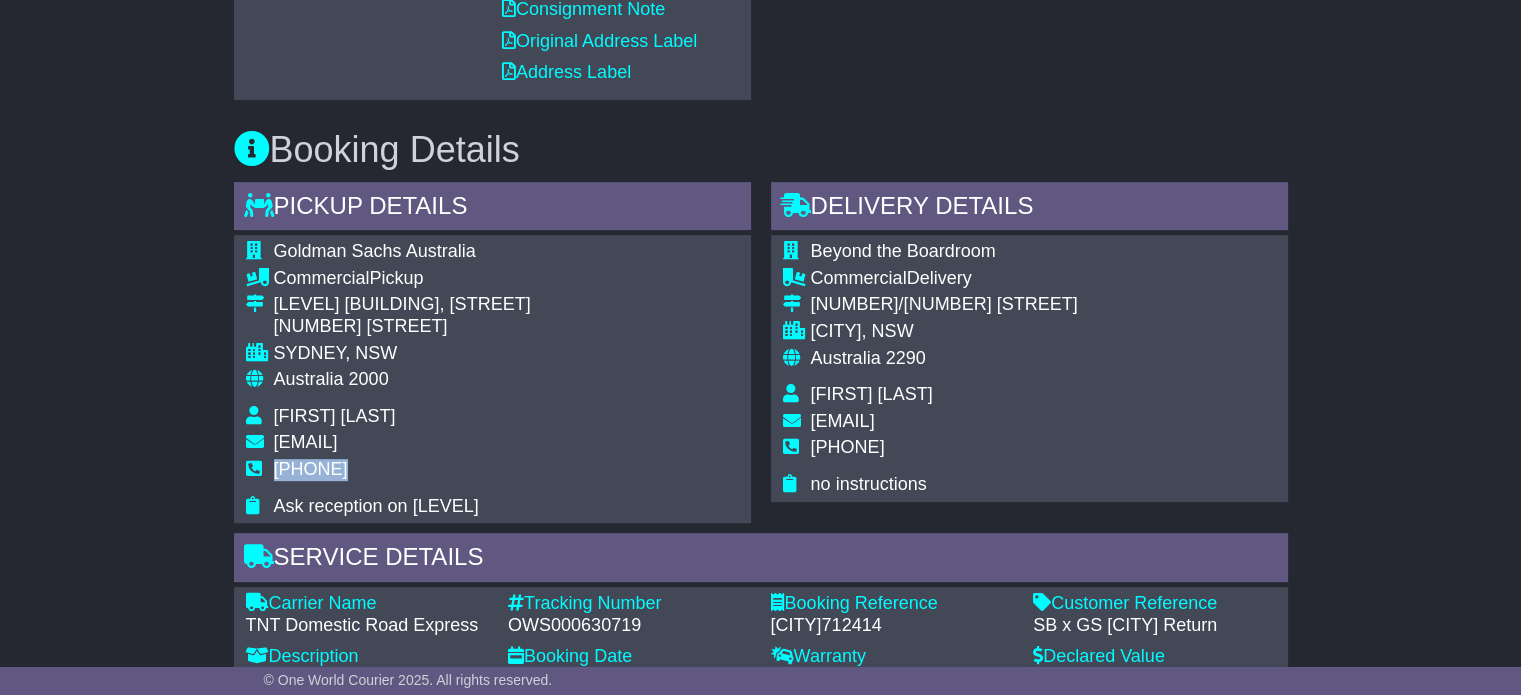click on "[PHONE]" at bounding box center [311, 469] 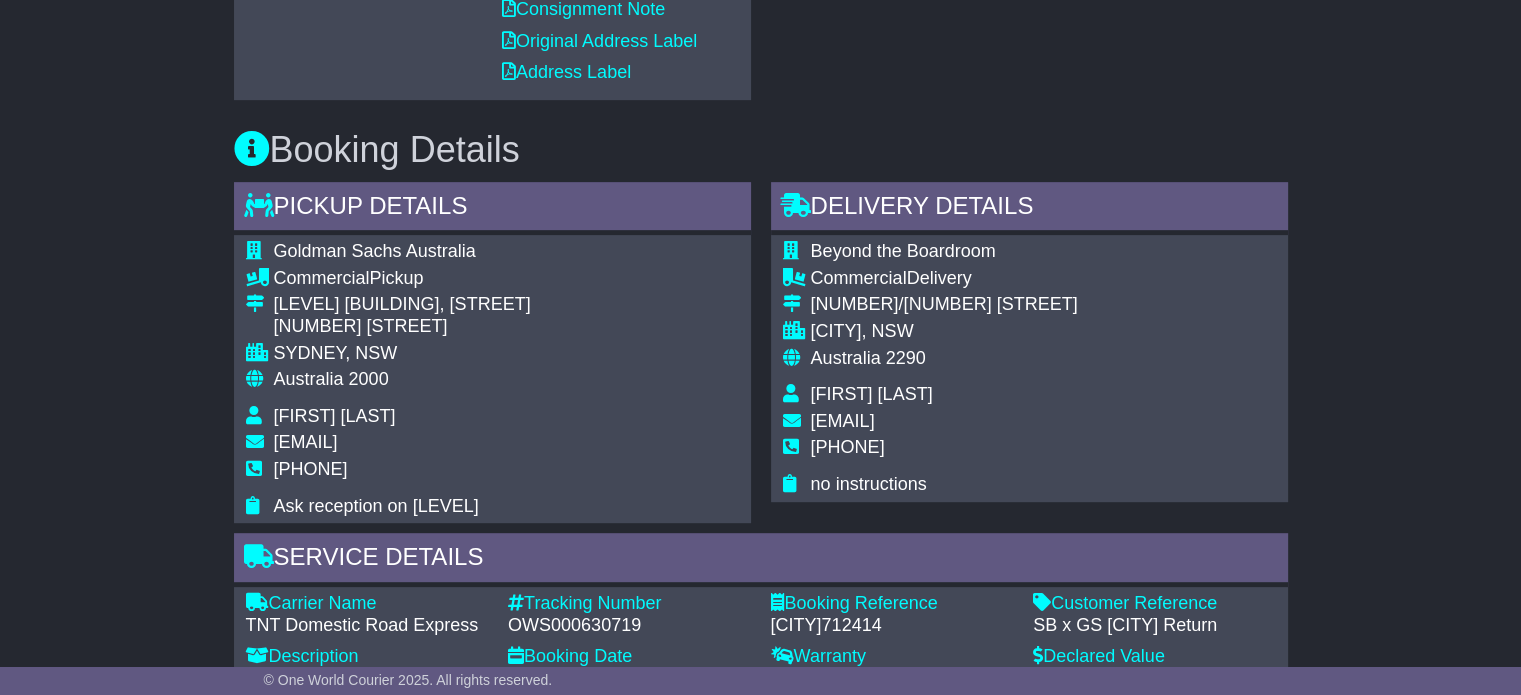 click on "OWS000630719" at bounding box center (629, 626) 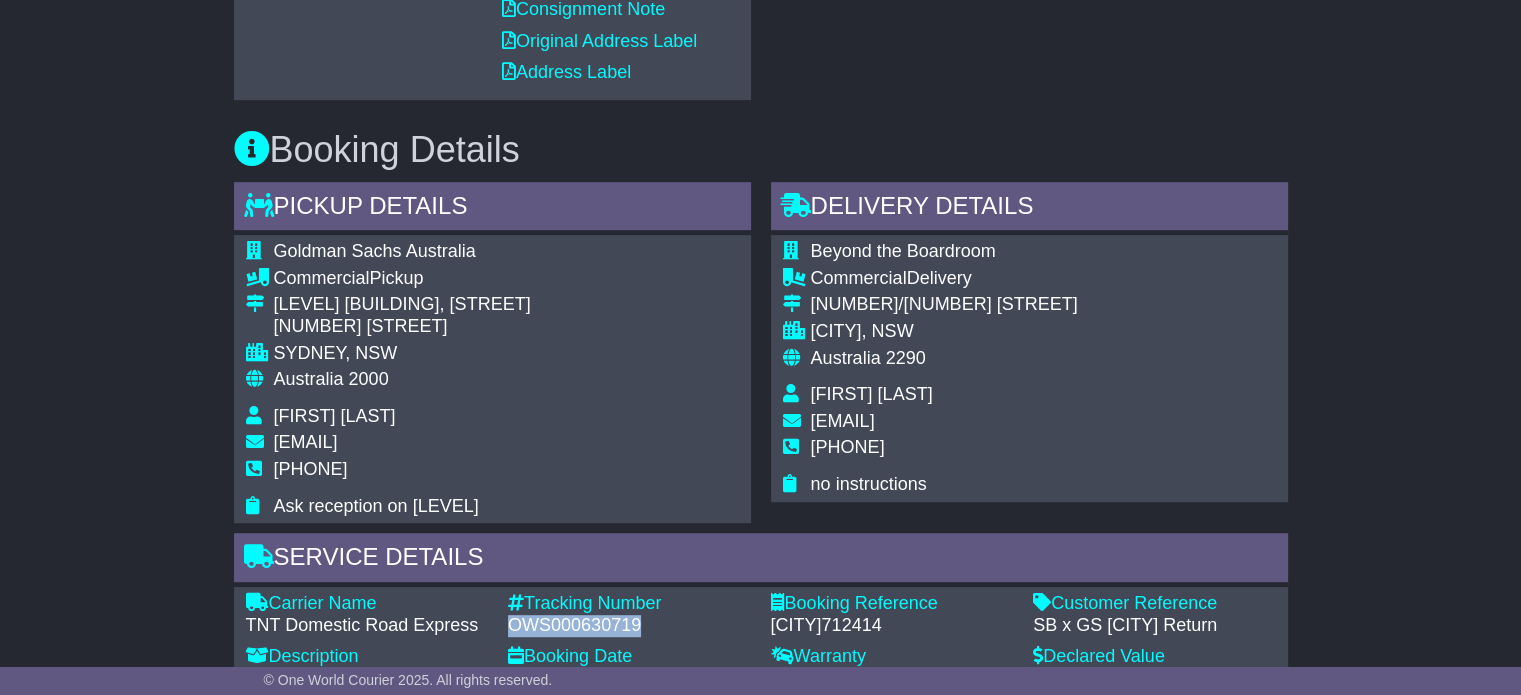 click on "OWS000630719" at bounding box center [629, 626] 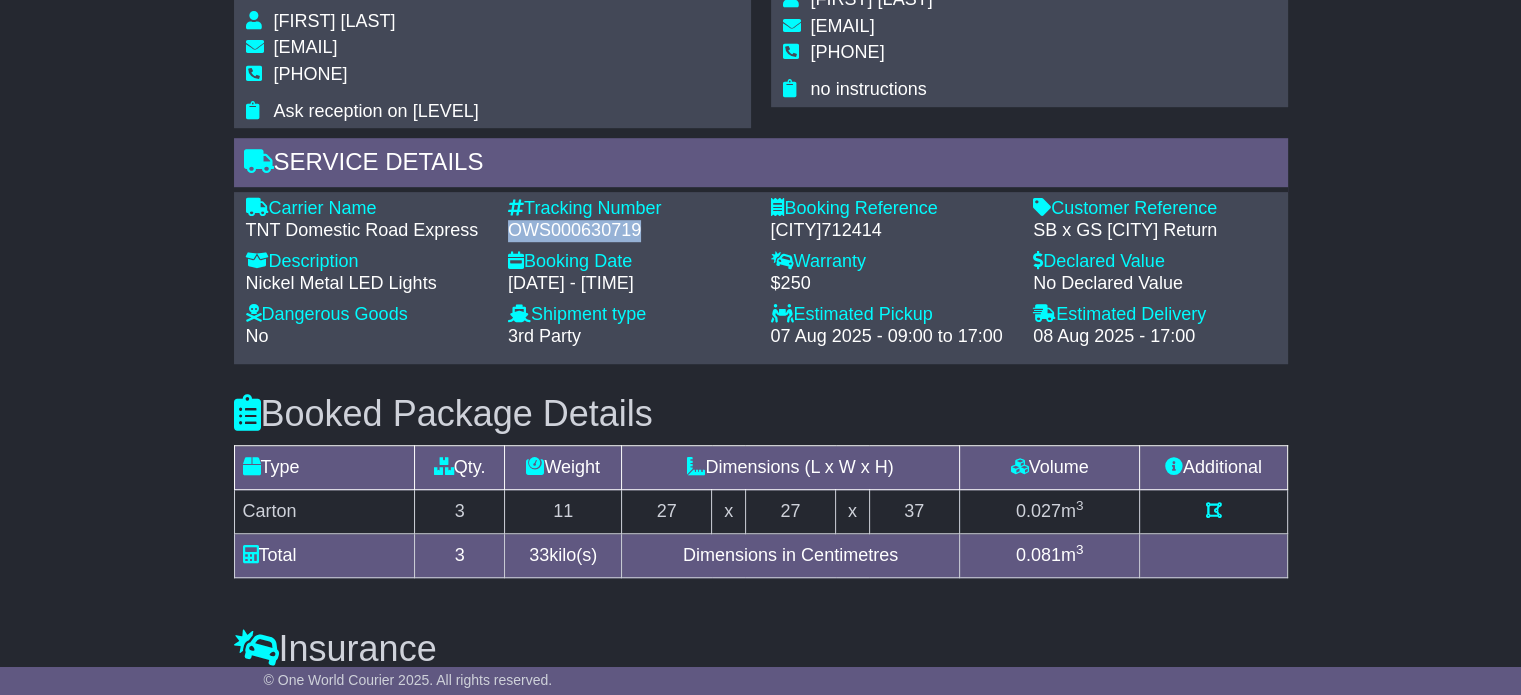 scroll, scrollTop: 1400, scrollLeft: 0, axis: vertical 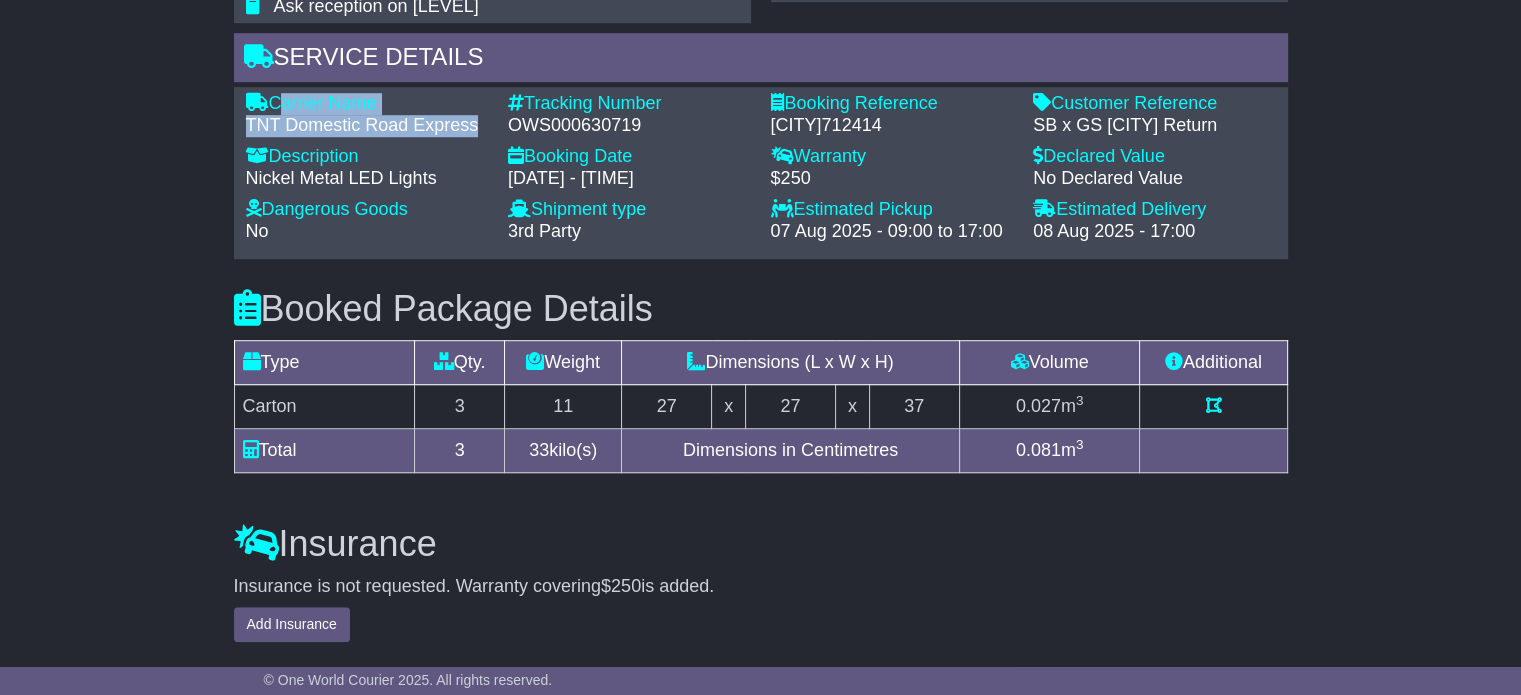 drag, startPoint x: 474, startPoint y: 120, endPoint x: 279, endPoint y: 100, distance: 196.02296 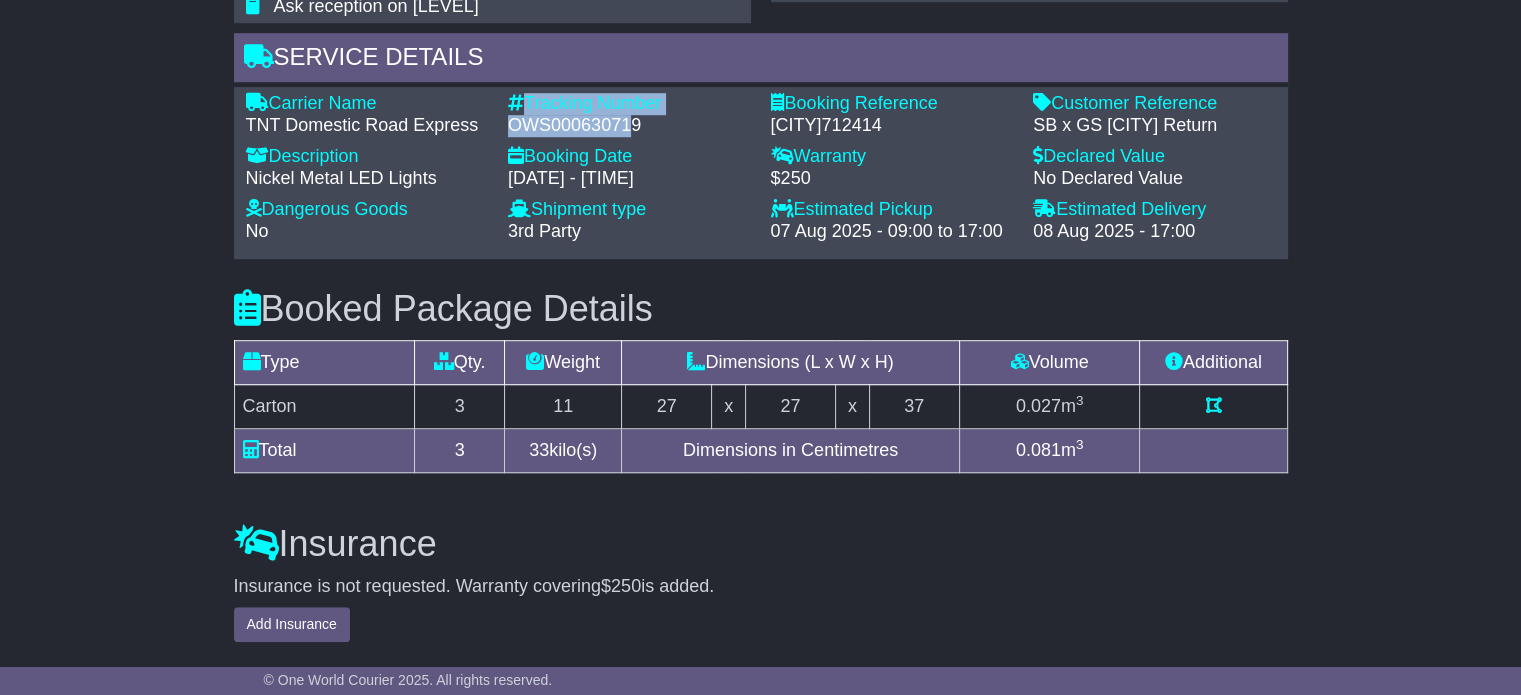 drag, startPoint x: 636, startPoint y: 123, endPoint x: 512, endPoint y: 95, distance: 127.12199 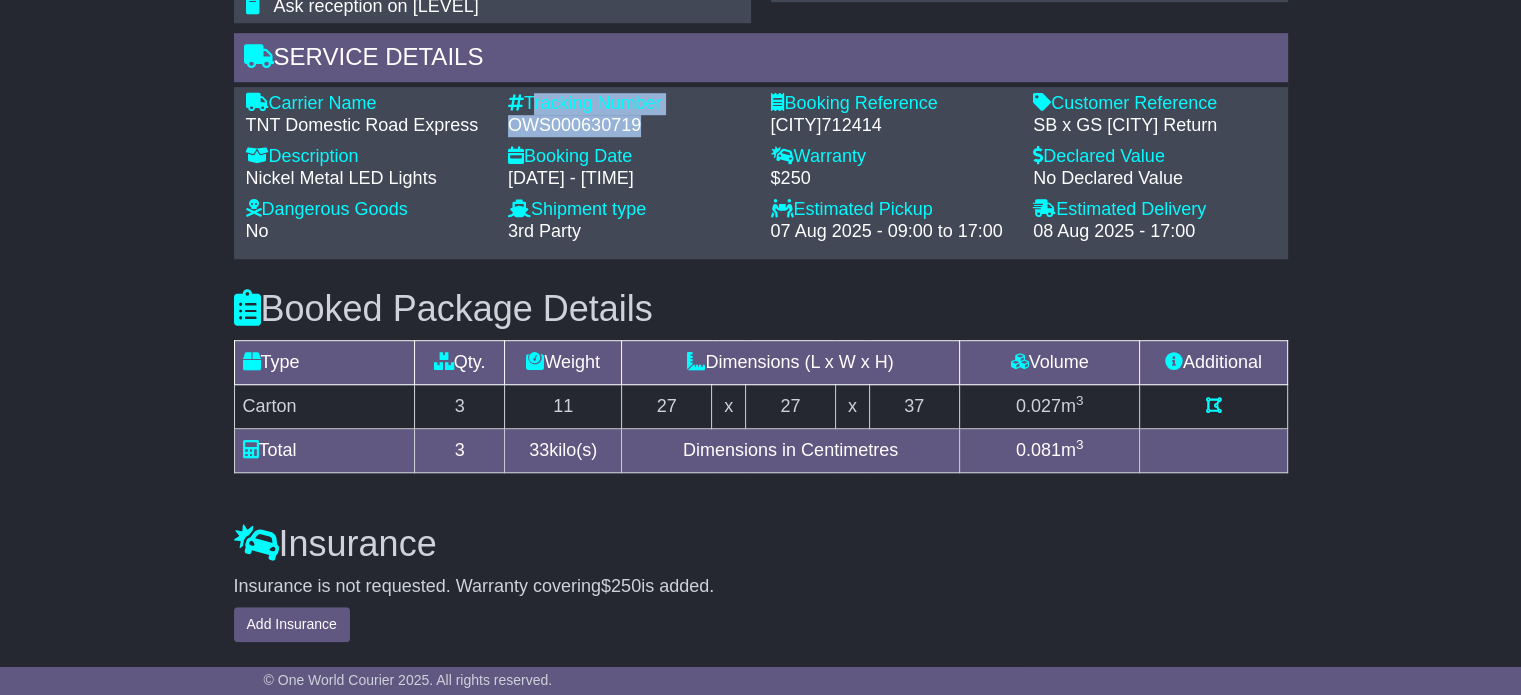 drag, startPoint x: 640, startPoint y: 124, endPoint x: 532, endPoint y: 102, distance: 110.217964 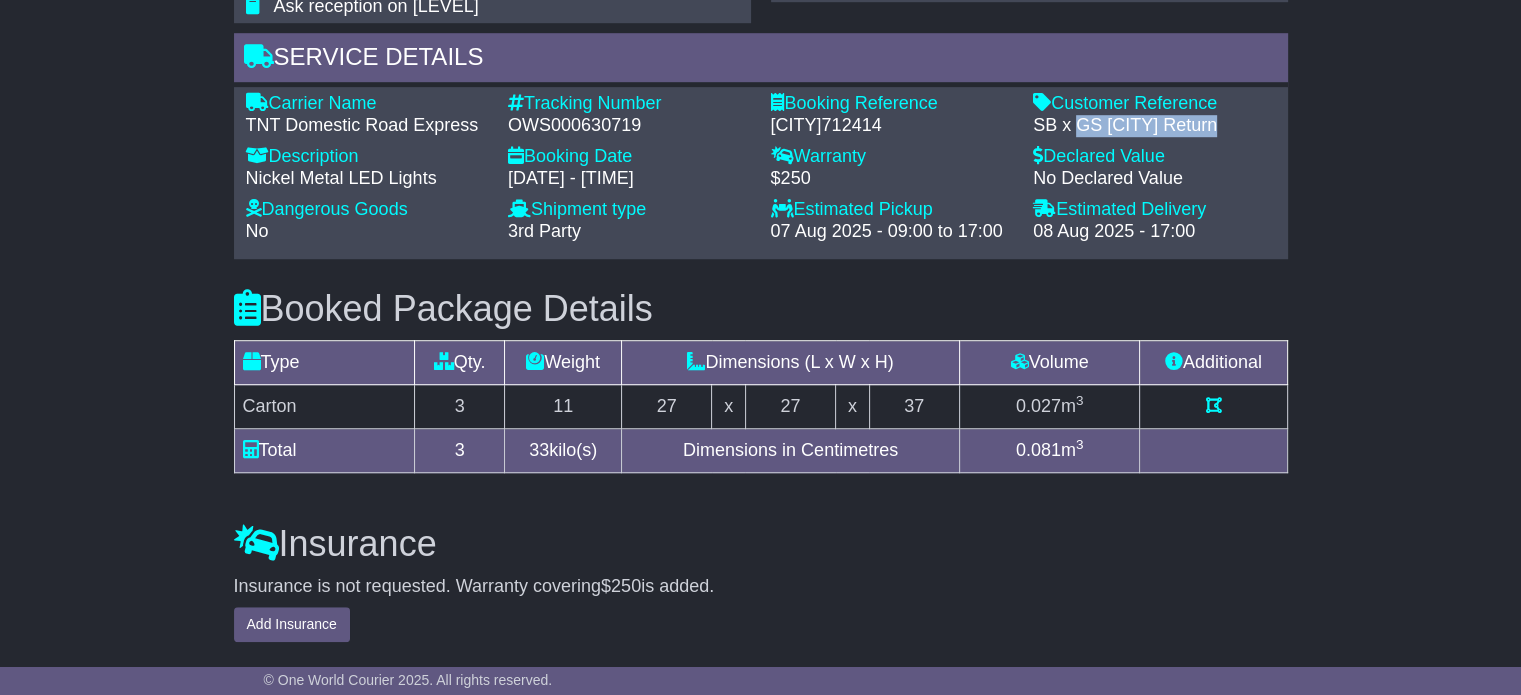 drag, startPoint x: 1224, startPoint y: 126, endPoint x: 1076, endPoint y: 119, distance: 148.16545 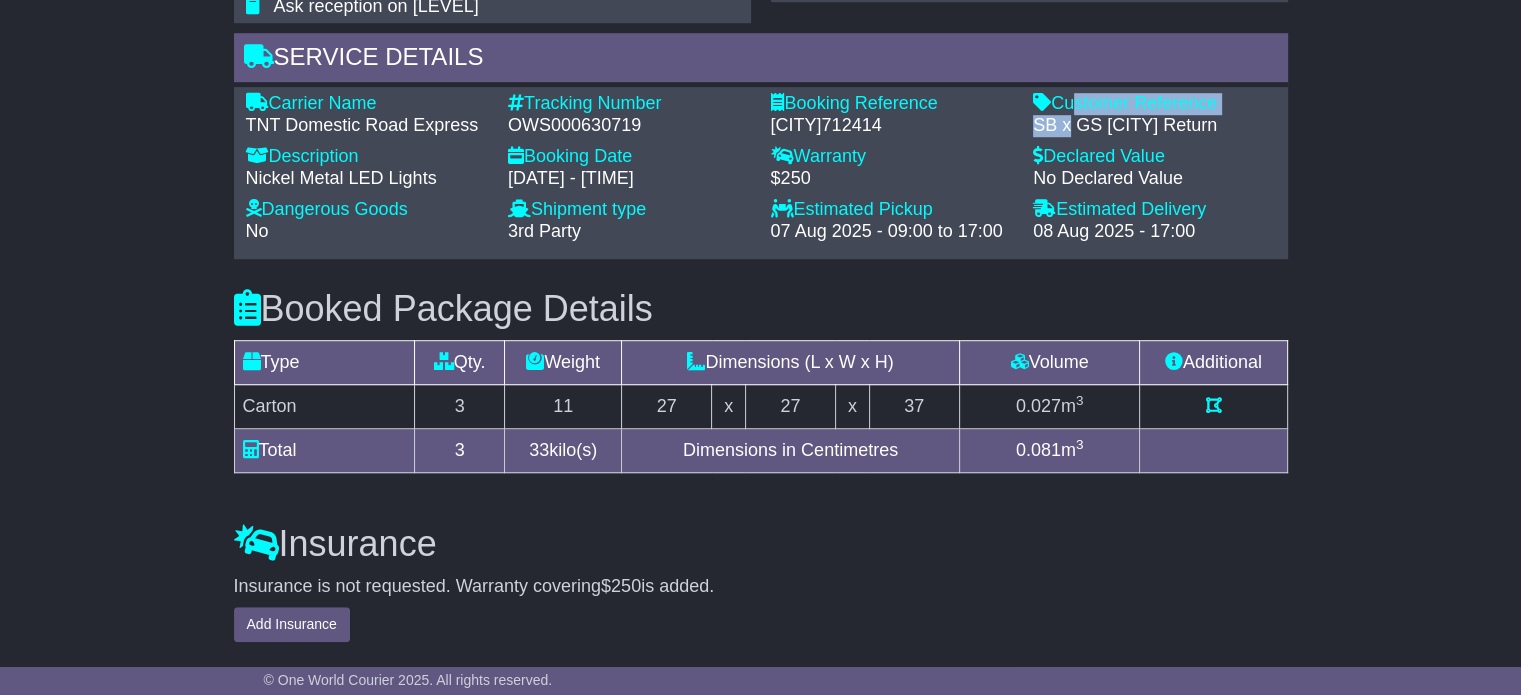 click on "Customer Reference
-
SB x GS [CITY] Return" at bounding box center [1154, 114] 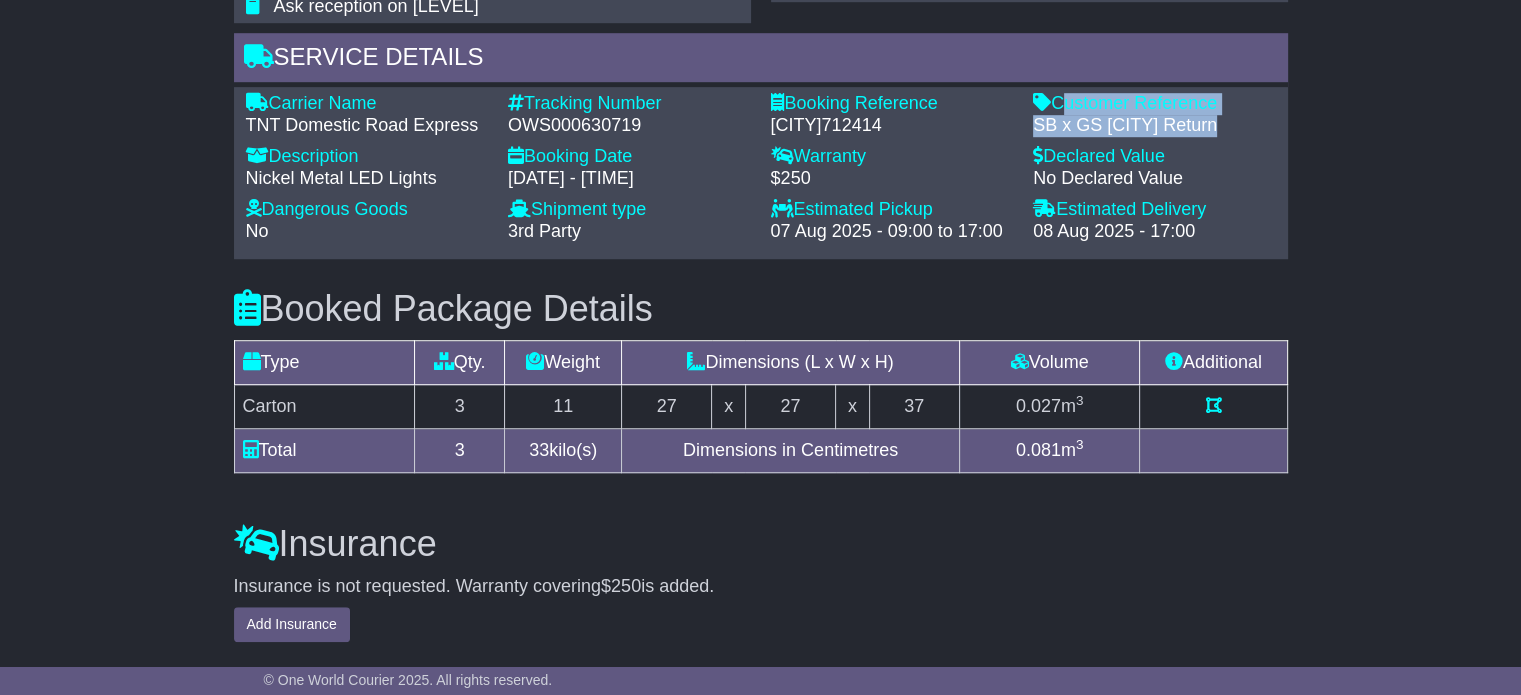 drag, startPoint x: 1058, startPoint y: 105, endPoint x: 1223, endPoint y: 123, distance: 165.97891 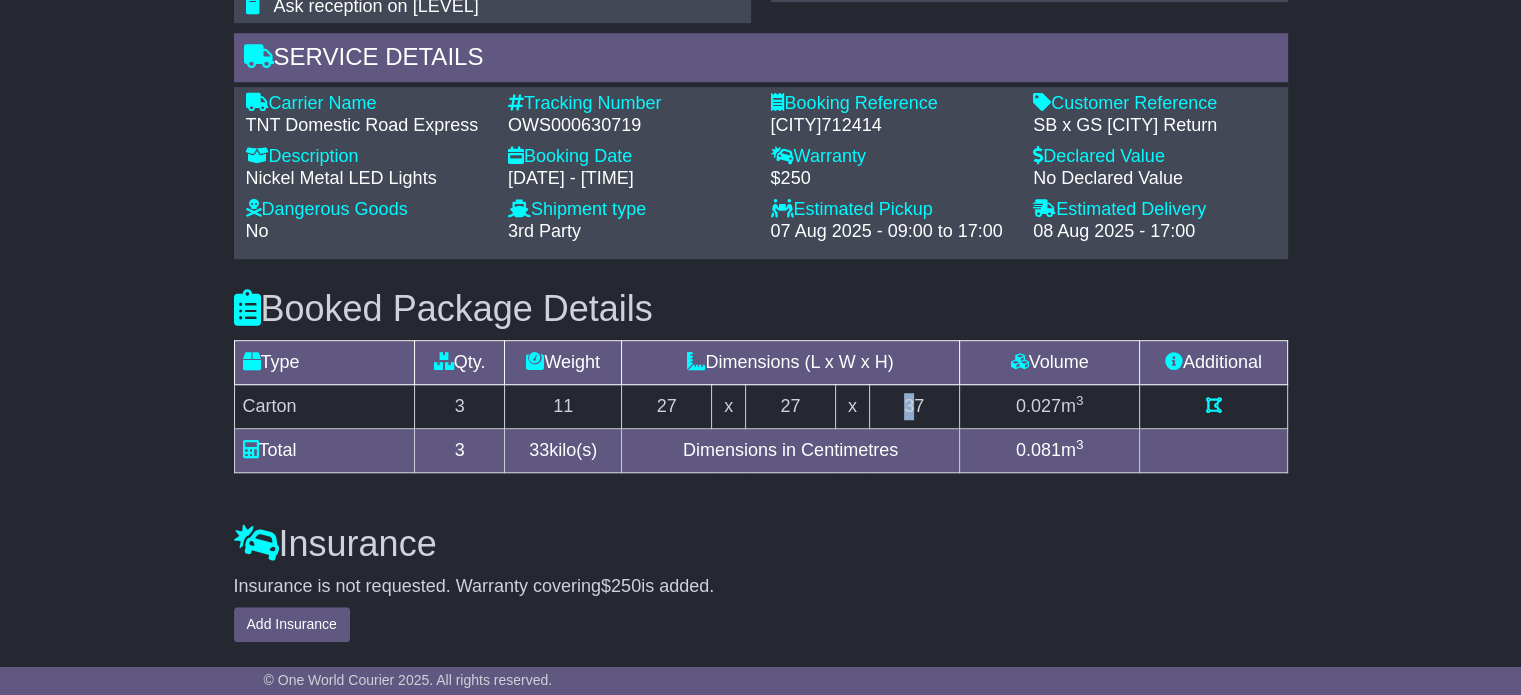 drag, startPoint x: 919, startPoint y: 395, endPoint x: 876, endPoint y: 410, distance: 45.54119 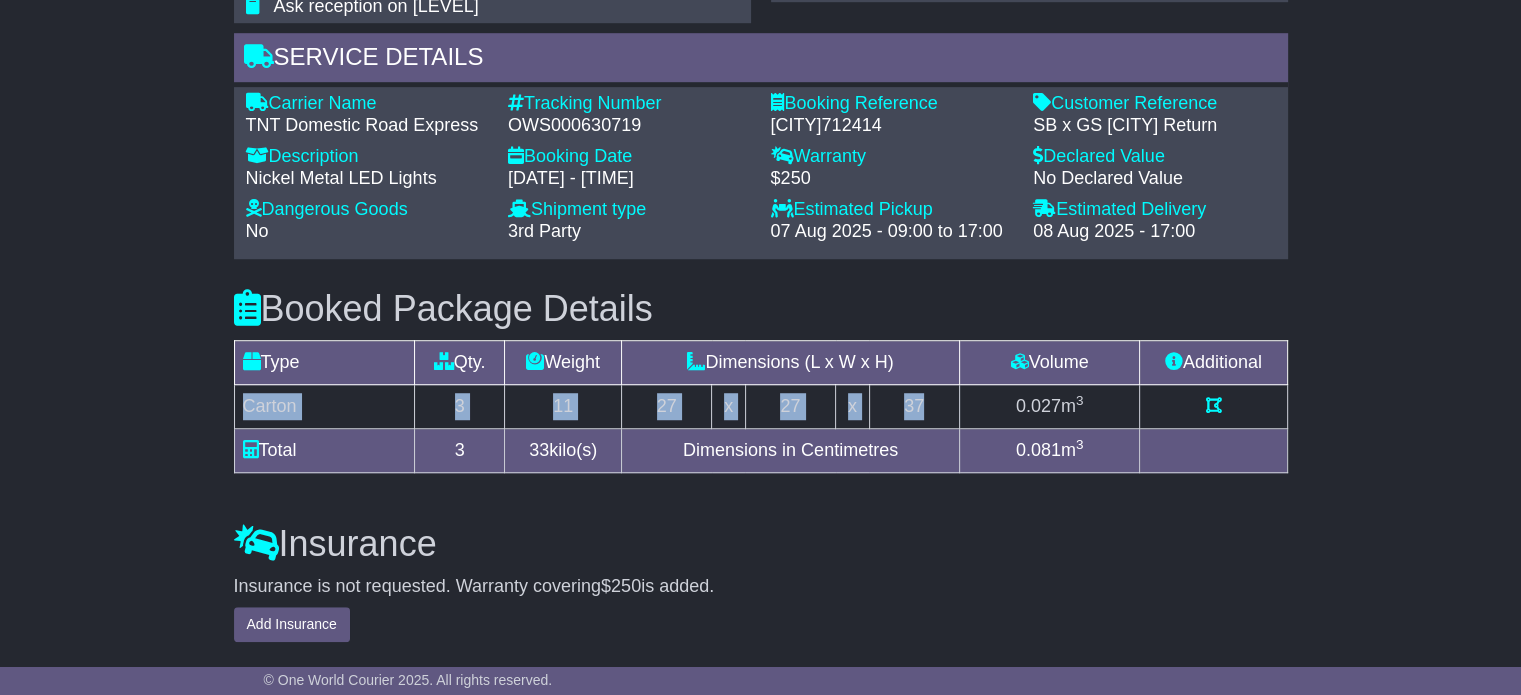 drag, startPoint x: 925, startPoint y: 398, endPoint x: 236, endPoint y: 400, distance: 689.0029 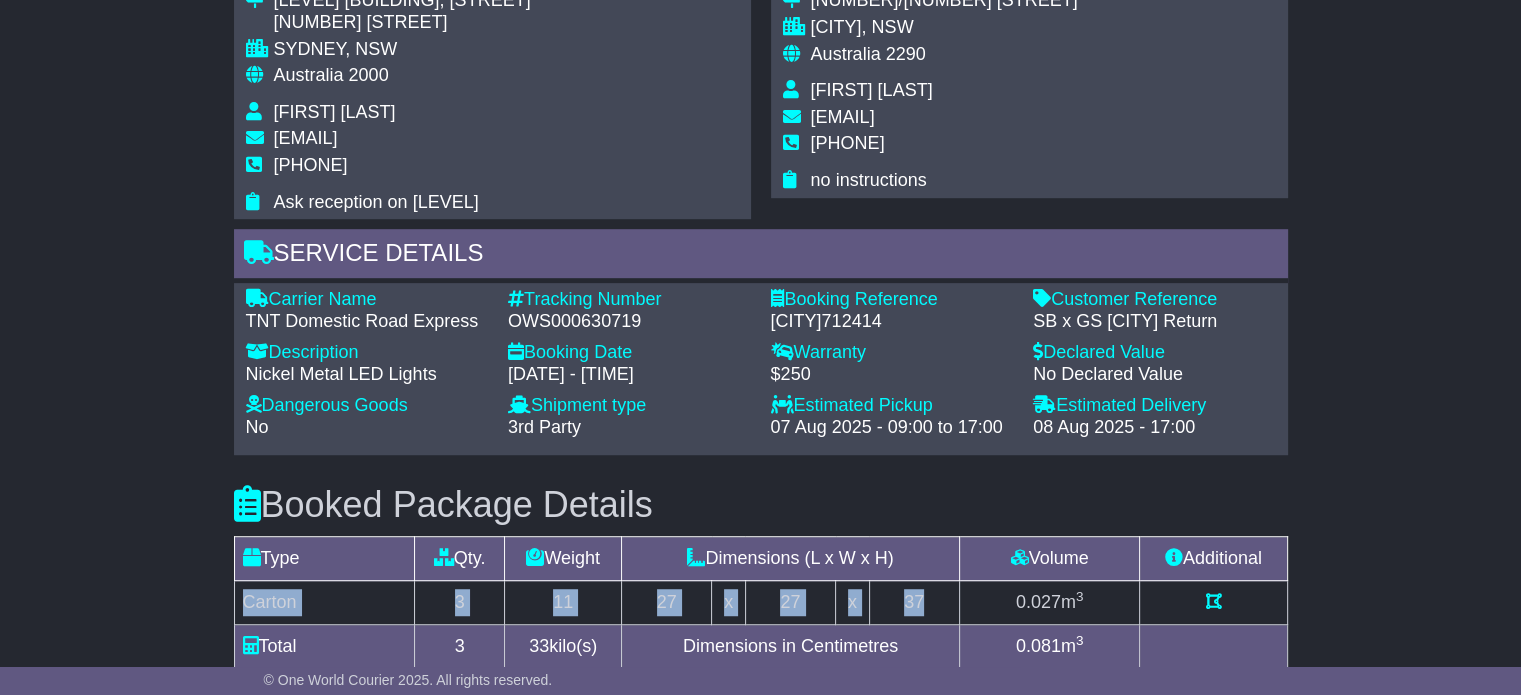 scroll, scrollTop: 900, scrollLeft: 0, axis: vertical 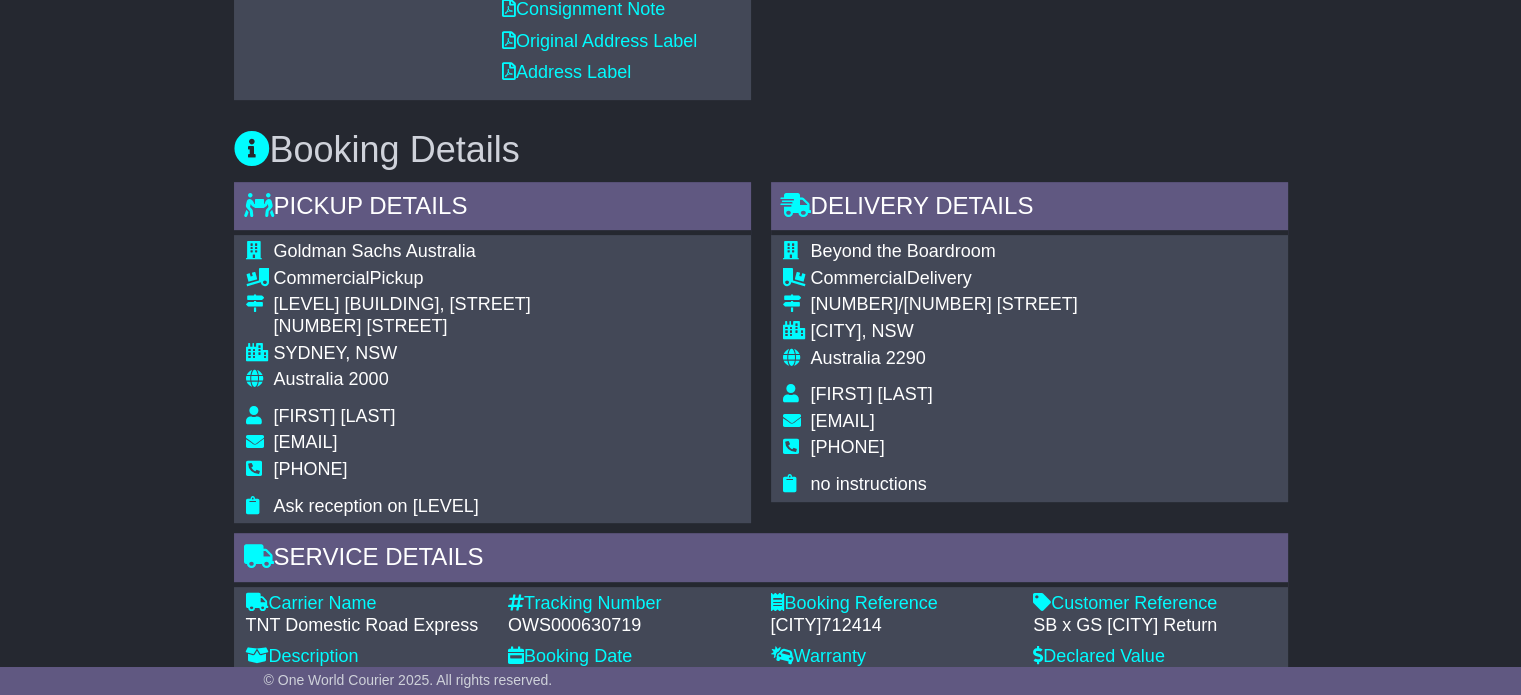 click on "[FIRST] [LAST]" at bounding box center (872, 394) 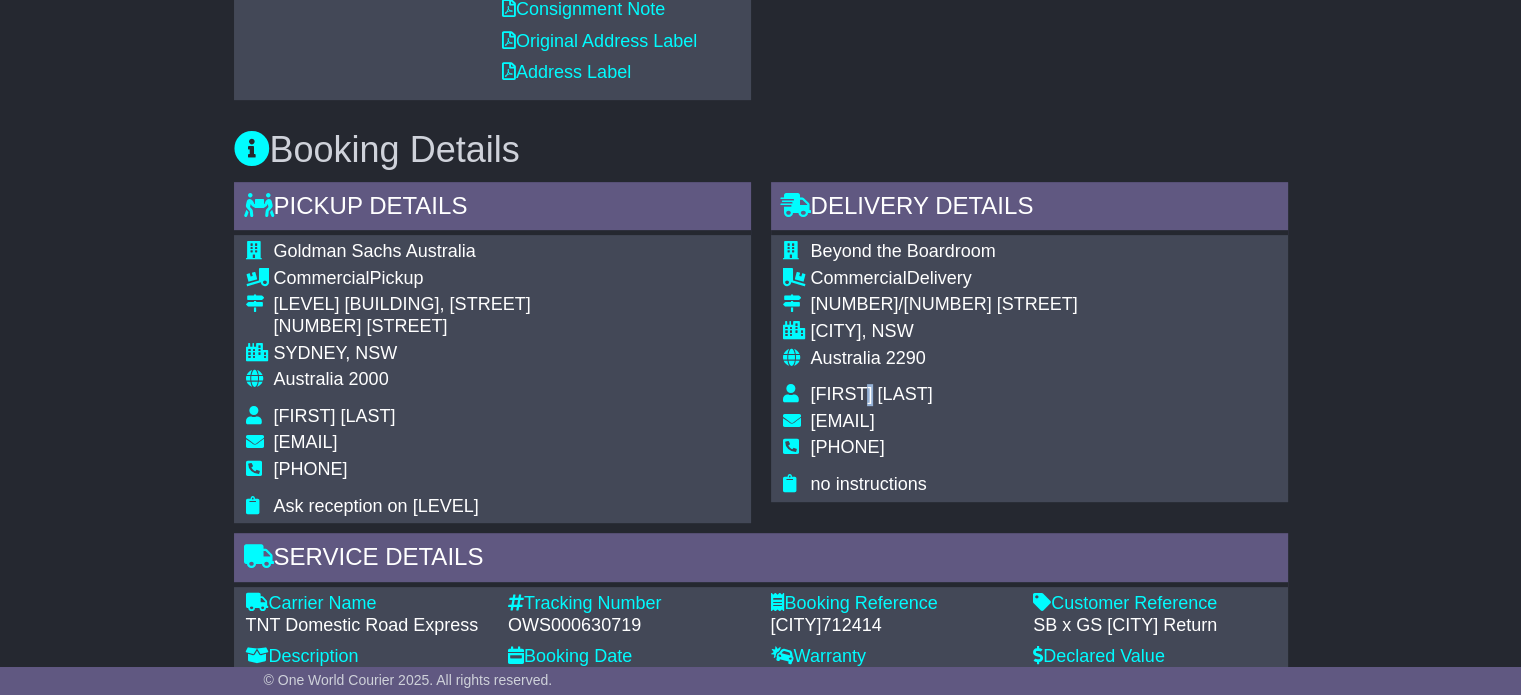 click on "[FIRST] [LAST]" at bounding box center (872, 394) 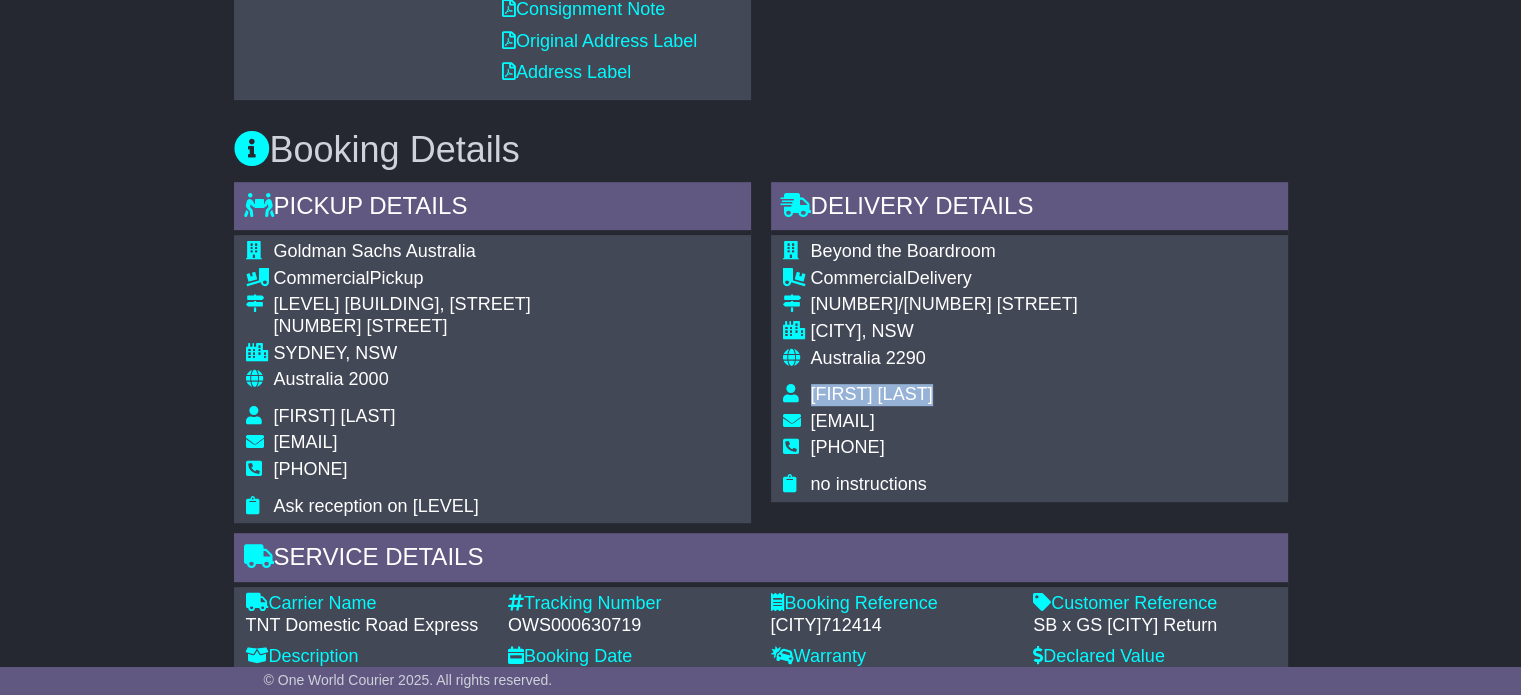 click on "[FIRST] [LAST]" at bounding box center (872, 394) 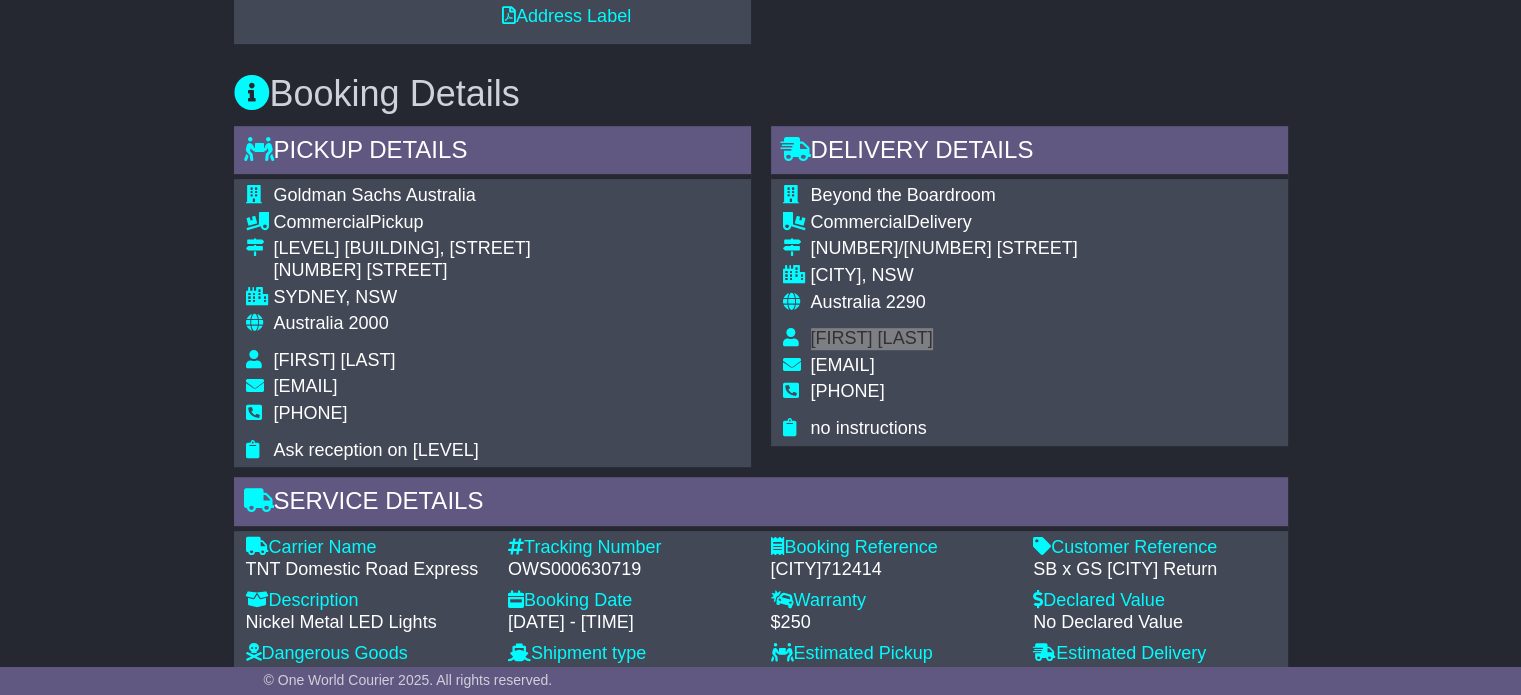 scroll, scrollTop: 1000, scrollLeft: 0, axis: vertical 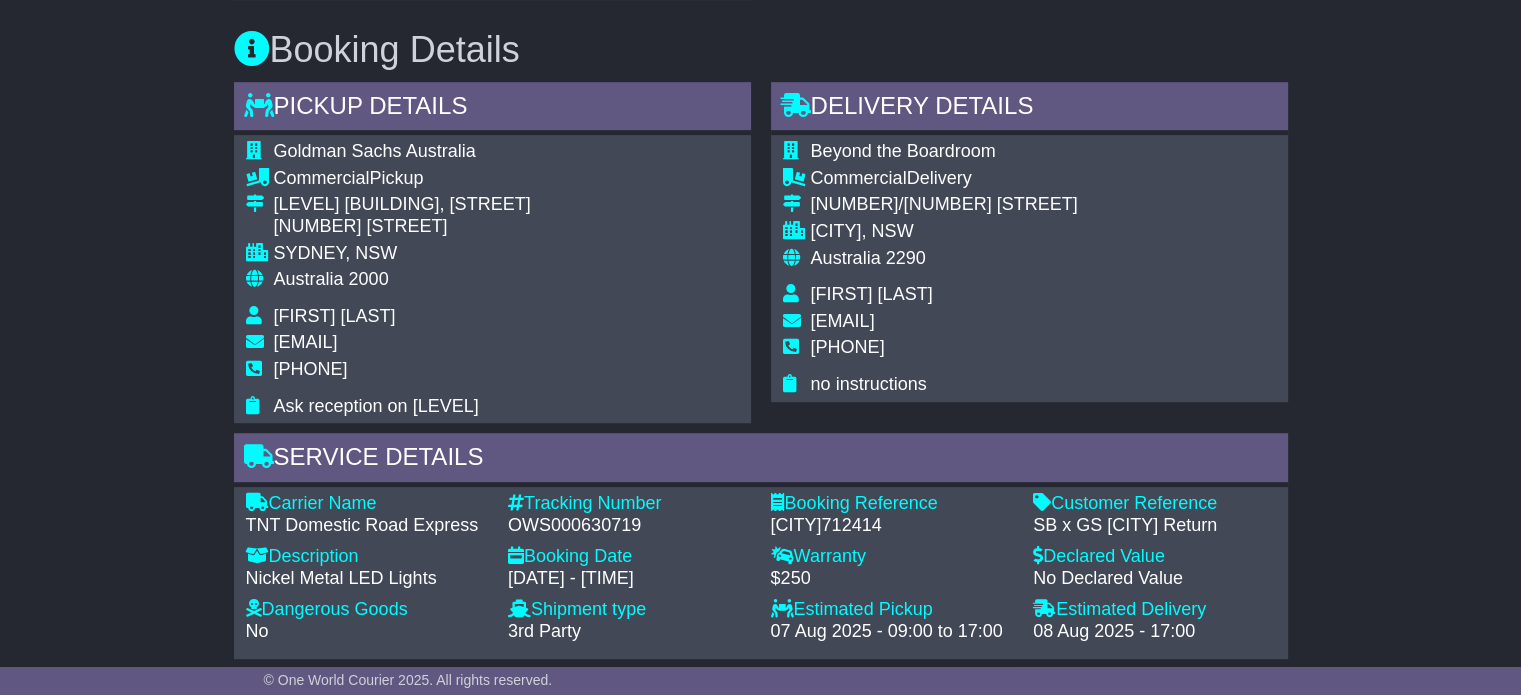 click on "[PHONE]" at bounding box center (848, 347) 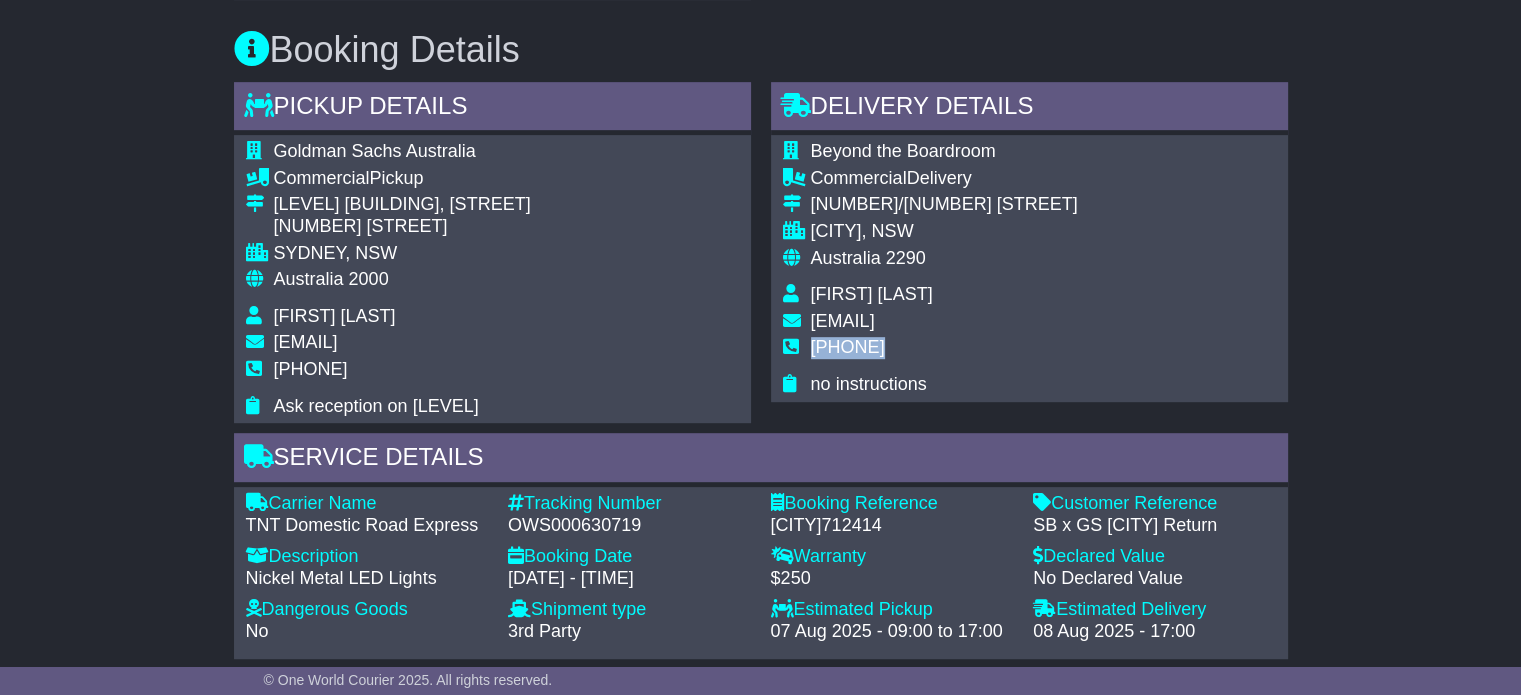 click on "[PHONE]" at bounding box center [848, 347] 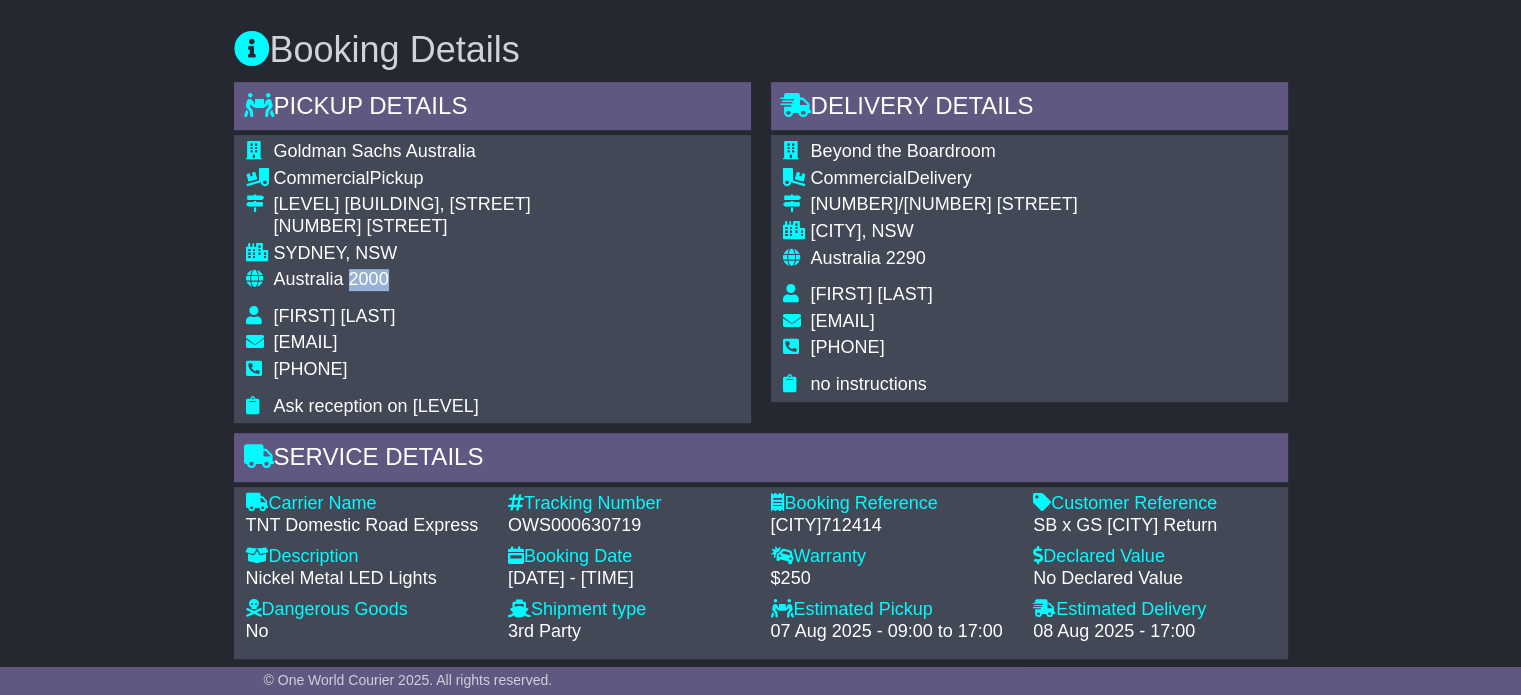 click on "2000" at bounding box center [369, 279] 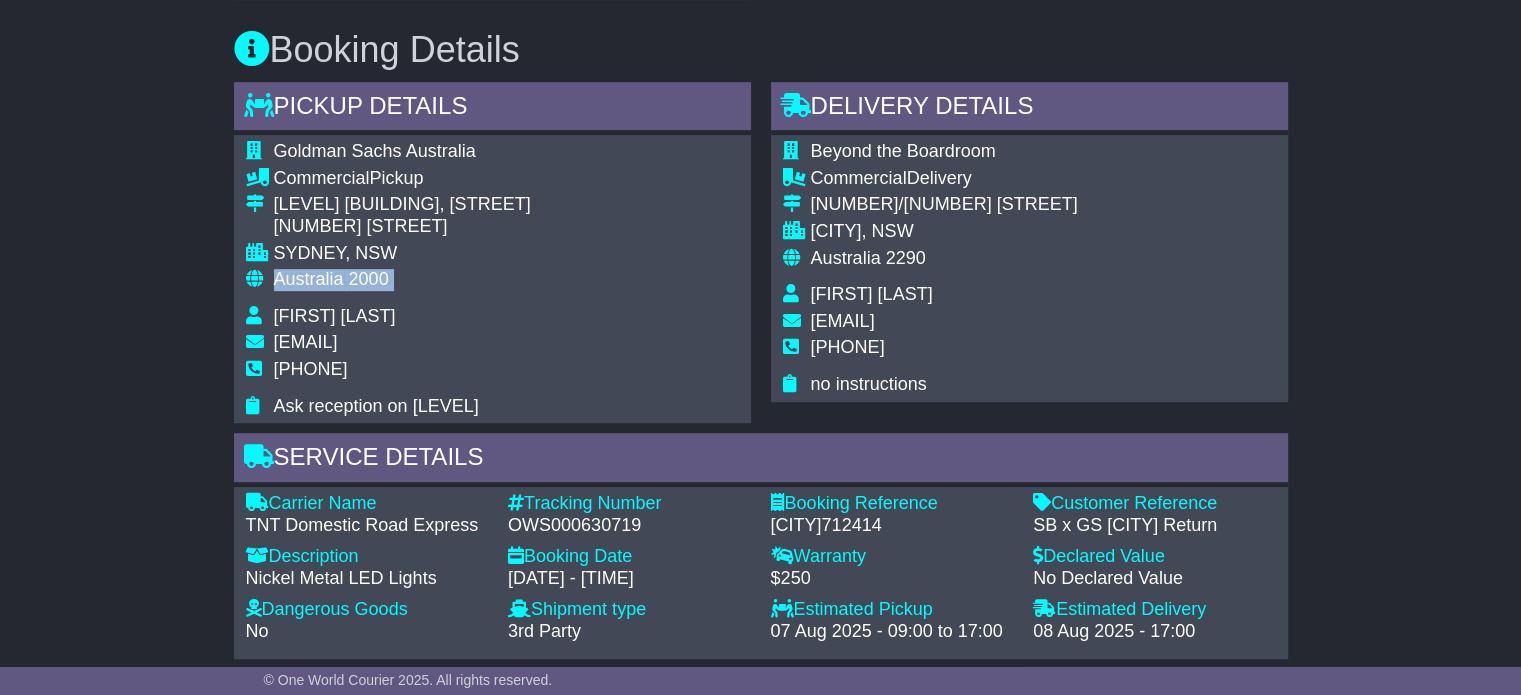 click on "2000" at bounding box center [369, 279] 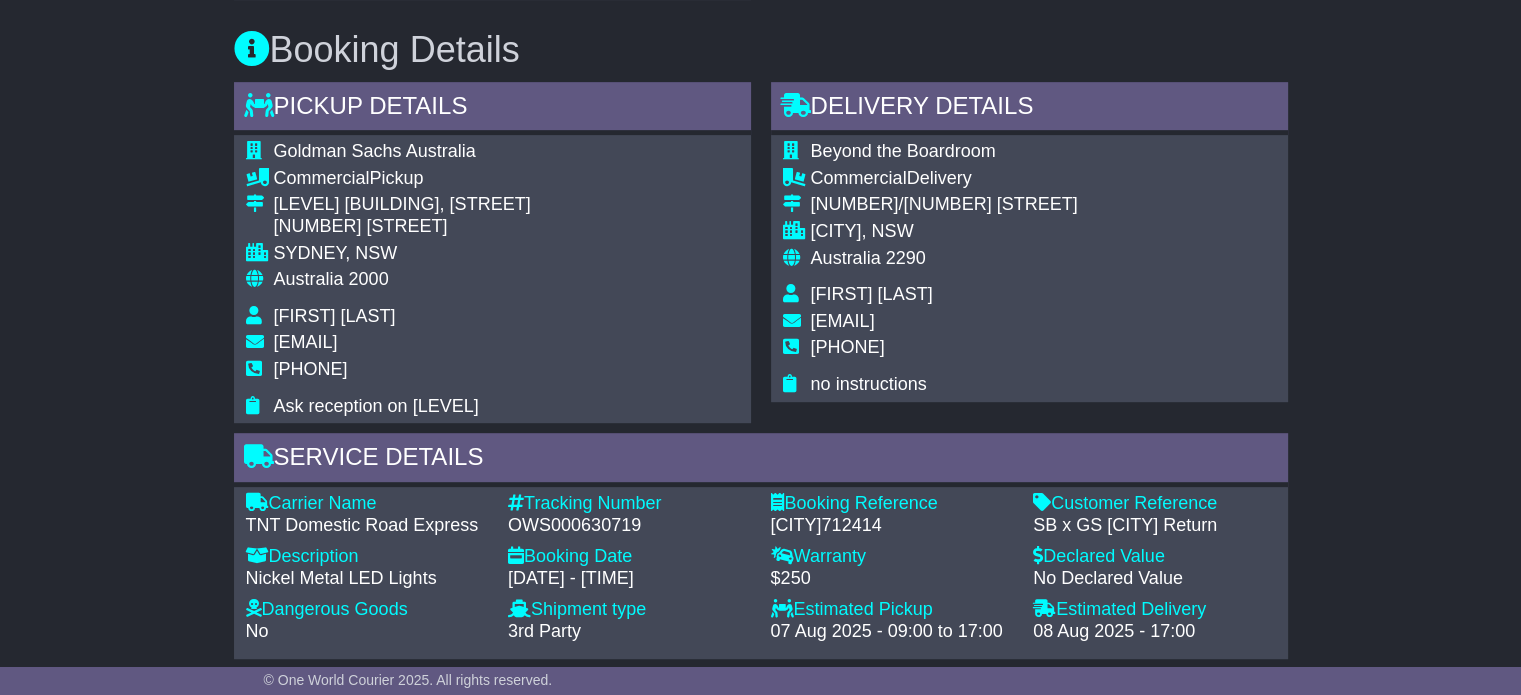 click on "Australia" at bounding box center (846, 258) 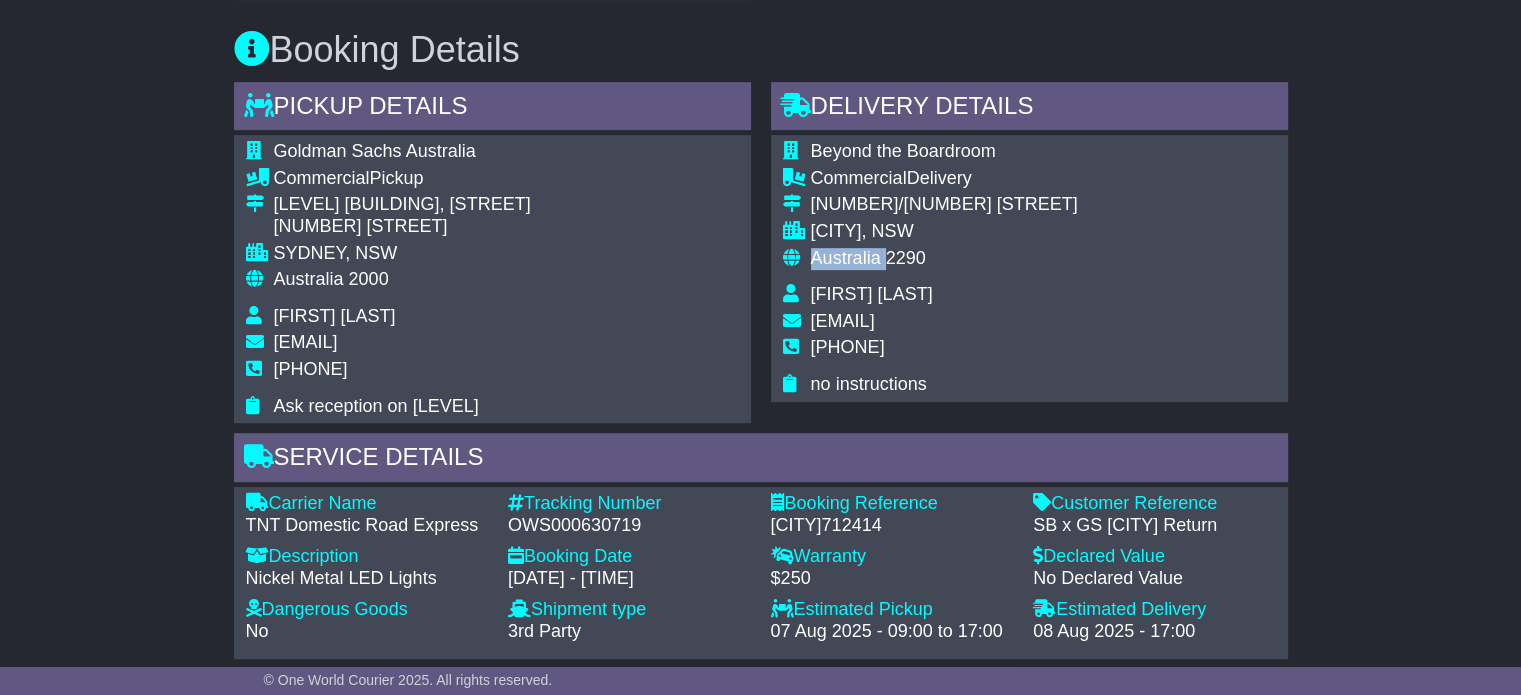 click on "Australia" at bounding box center (846, 258) 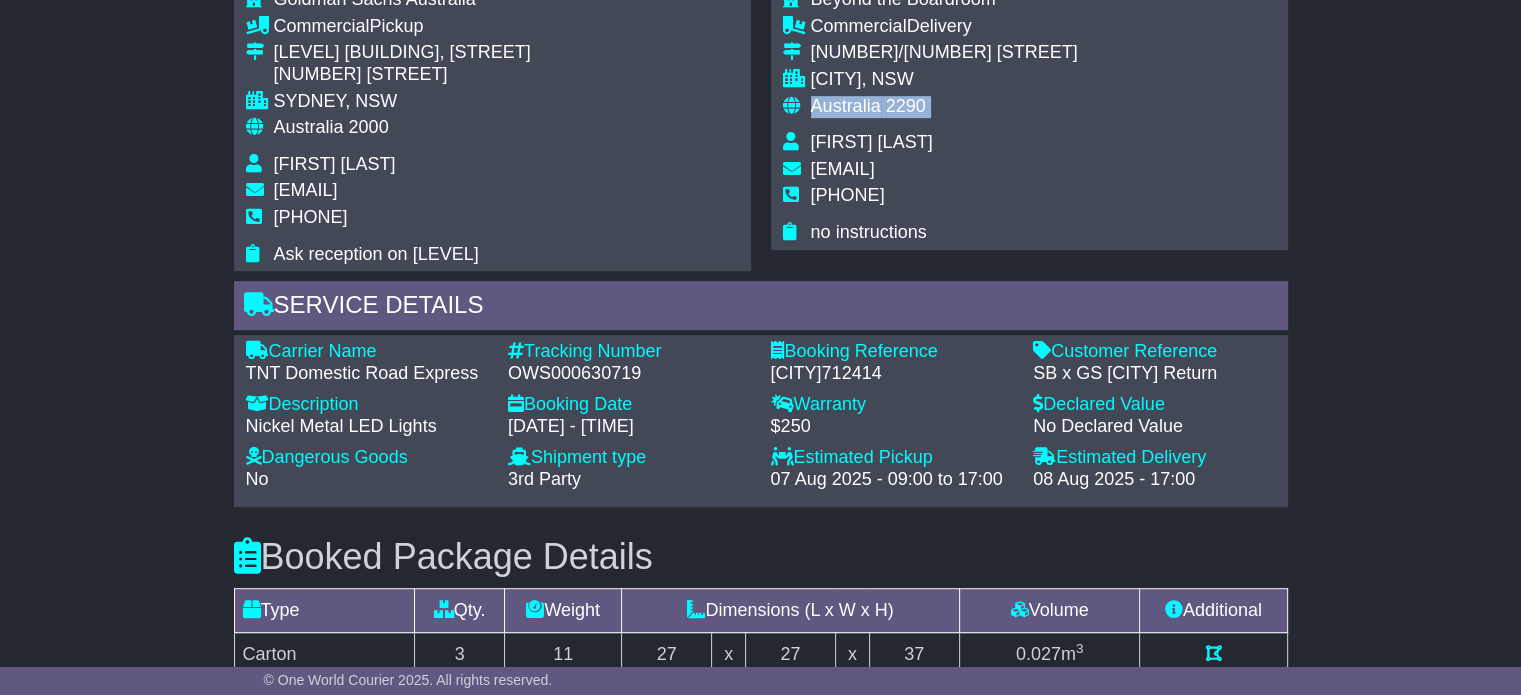 scroll, scrollTop: 1200, scrollLeft: 0, axis: vertical 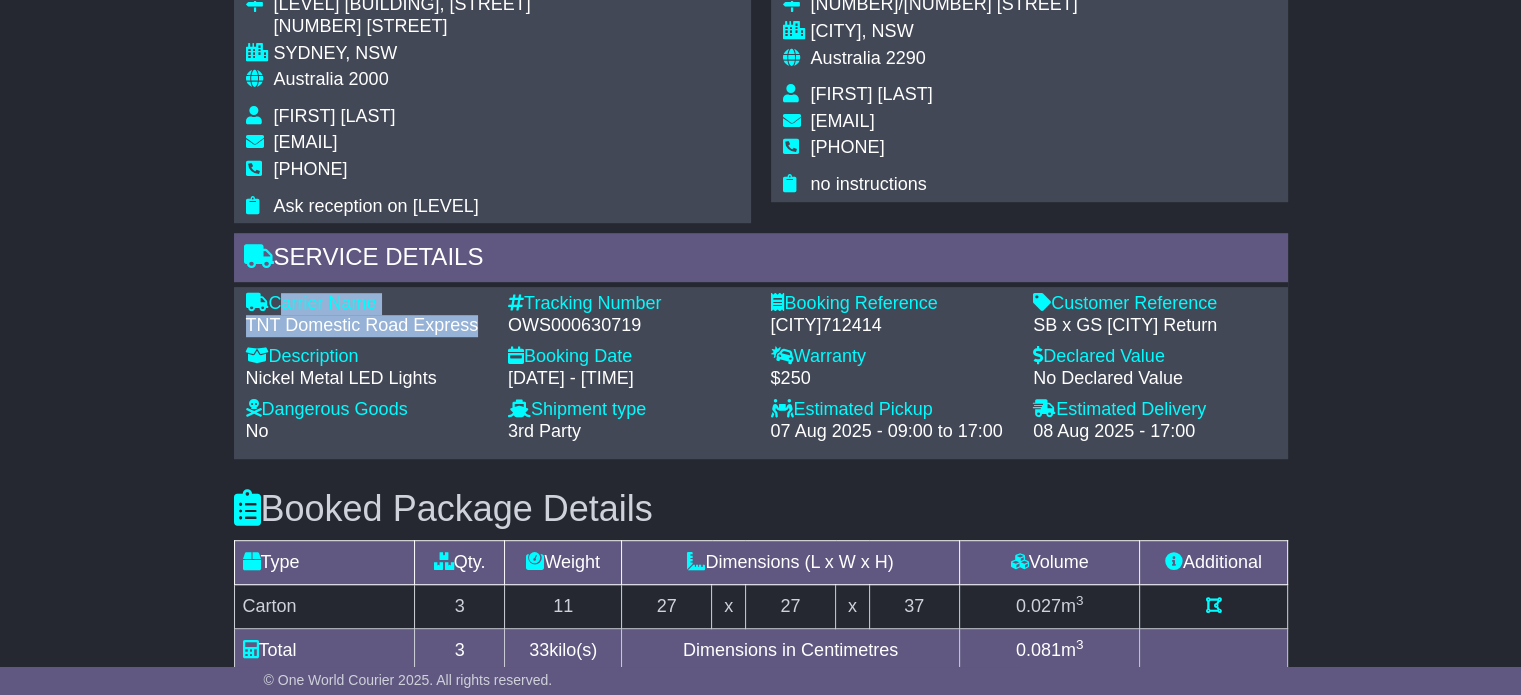 drag, startPoint x: 476, startPoint y: 321, endPoint x: 272, endPoint y: 306, distance: 204.55072 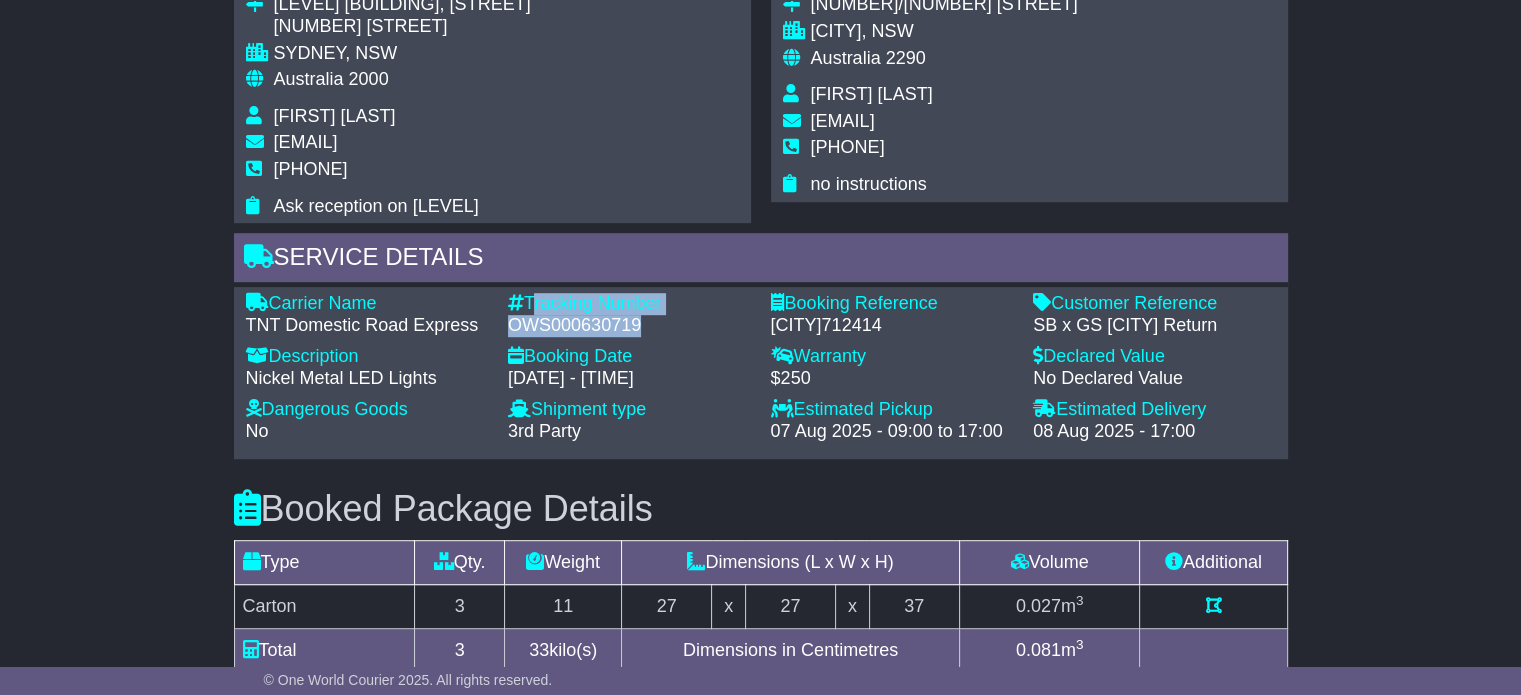 drag, startPoint x: 640, startPoint y: 322, endPoint x: 529, endPoint y: 302, distance: 112.78741 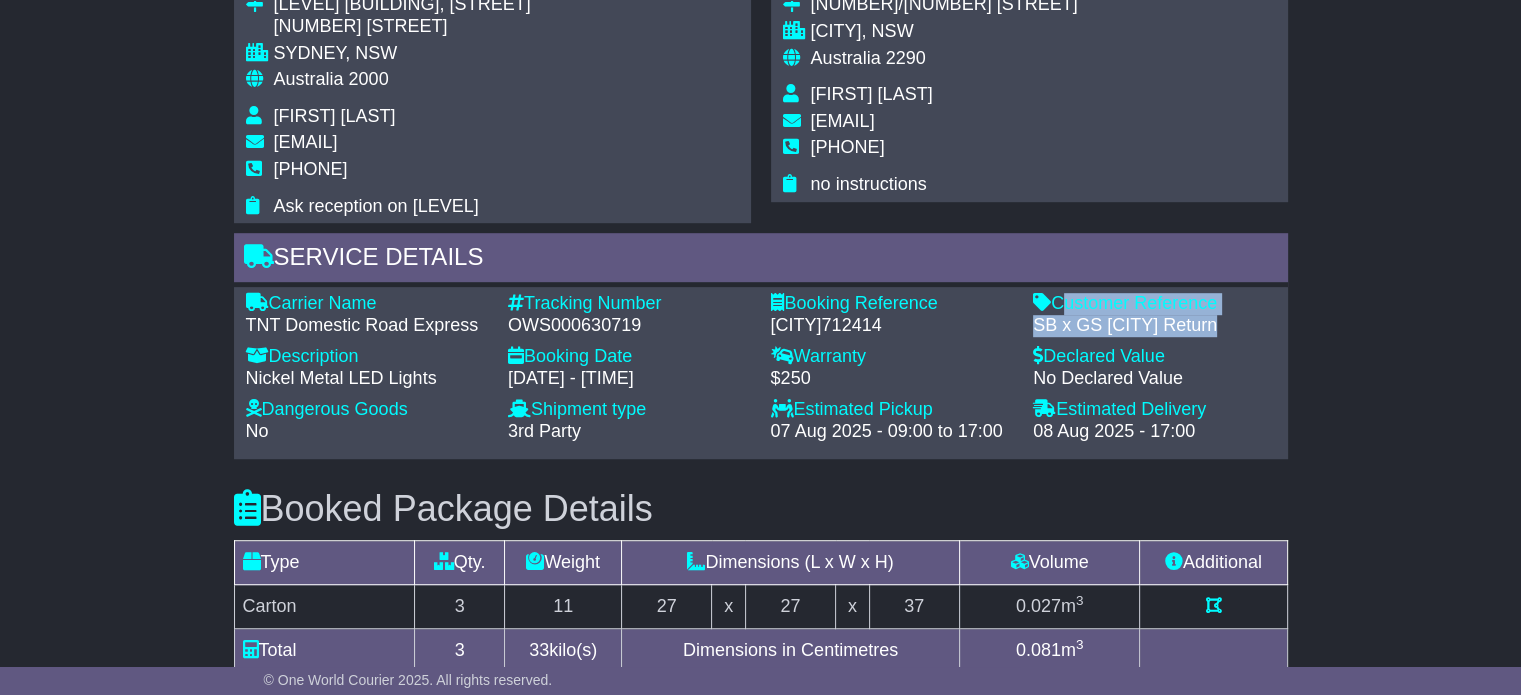 drag, startPoint x: 1225, startPoint y: 323, endPoint x: 1056, endPoint y: 299, distance: 170.69563 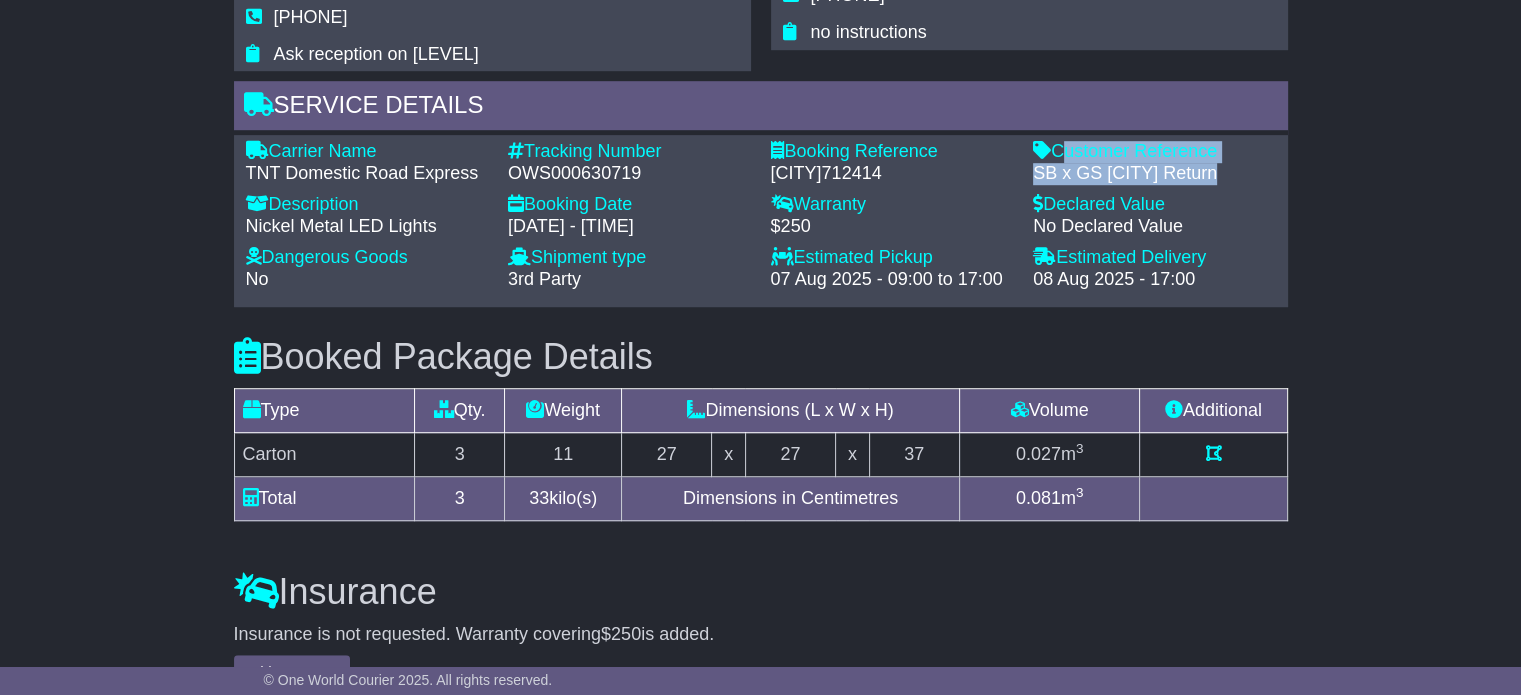 scroll, scrollTop: 1400, scrollLeft: 0, axis: vertical 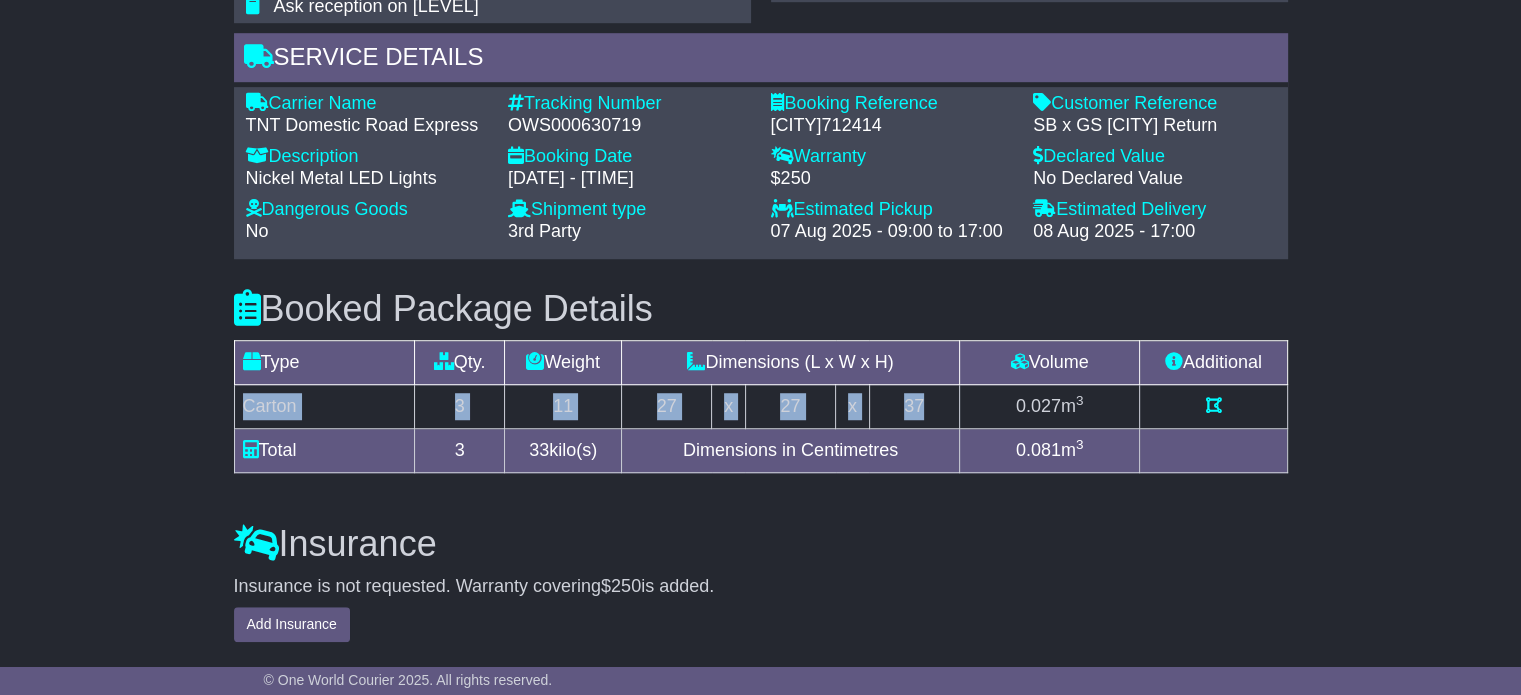 drag, startPoint x: 922, startPoint y: 399, endPoint x: 241, endPoint y: 400, distance: 681.00073 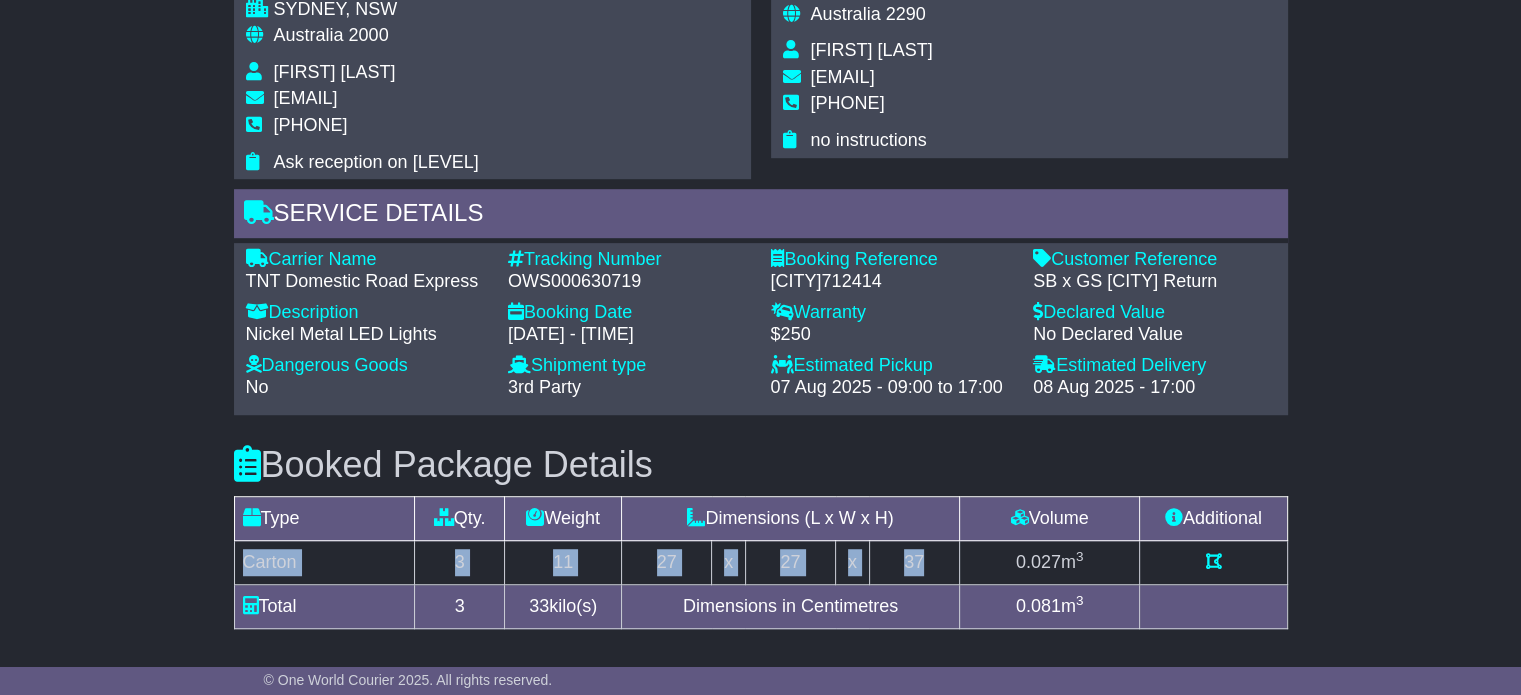 scroll, scrollTop: 900, scrollLeft: 0, axis: vertical 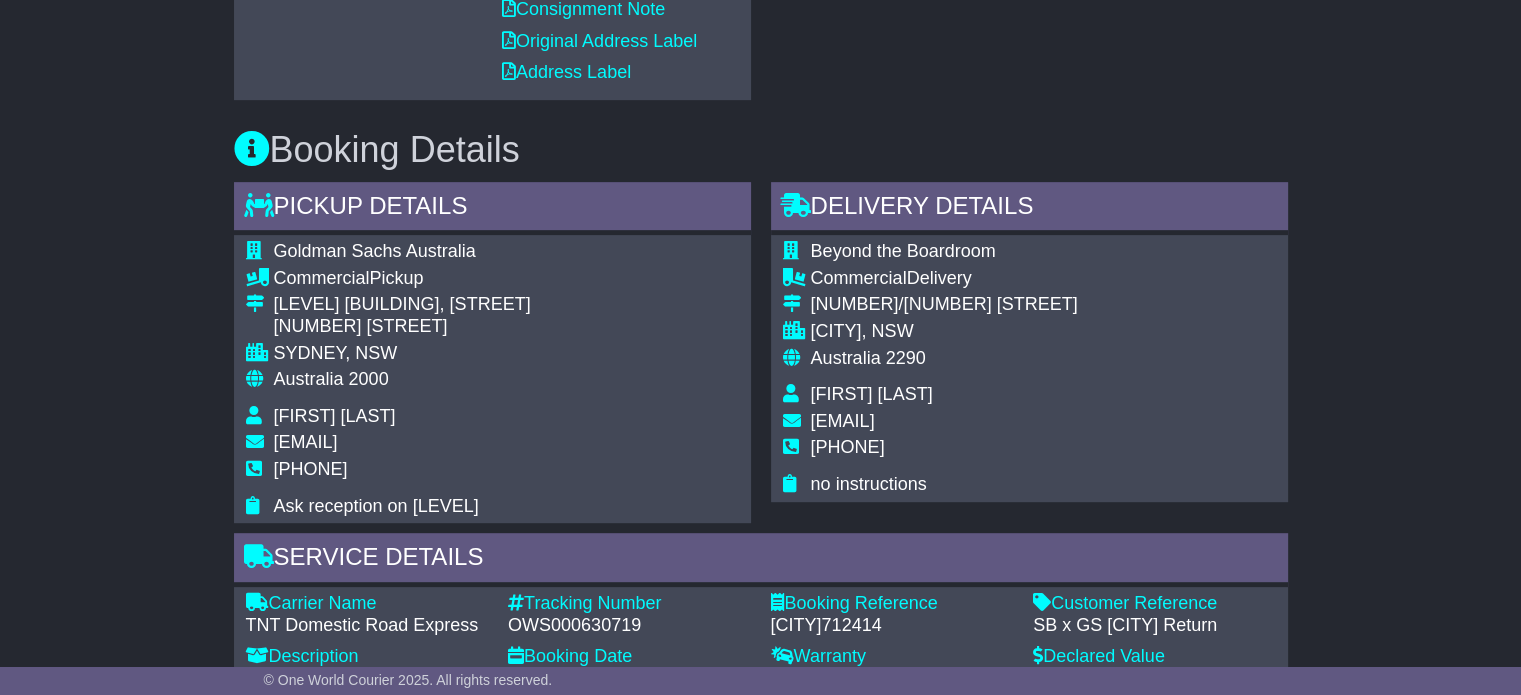 click on "[FIRST] [LAST]" at bounding box center (872, 394) 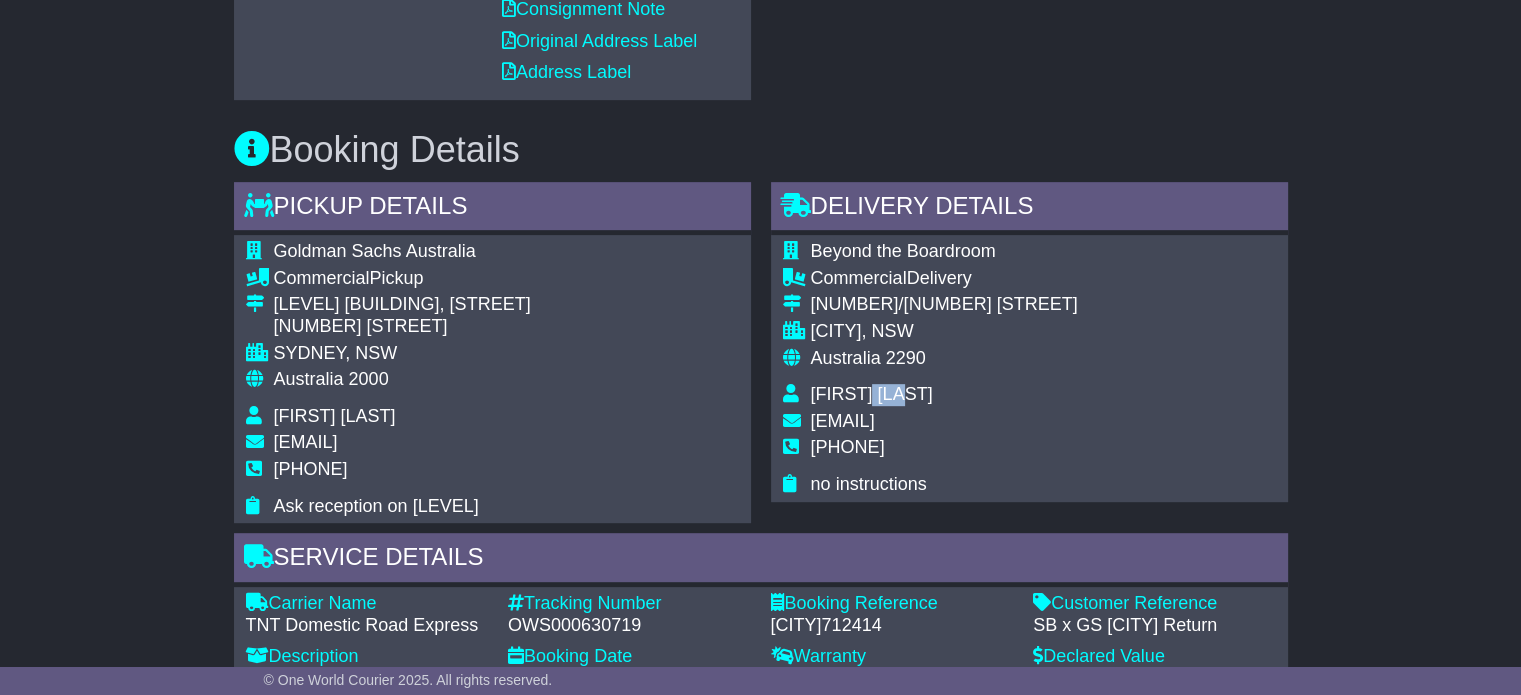click on "[FIRST] [LAST]" at bounding box center (872, 394) 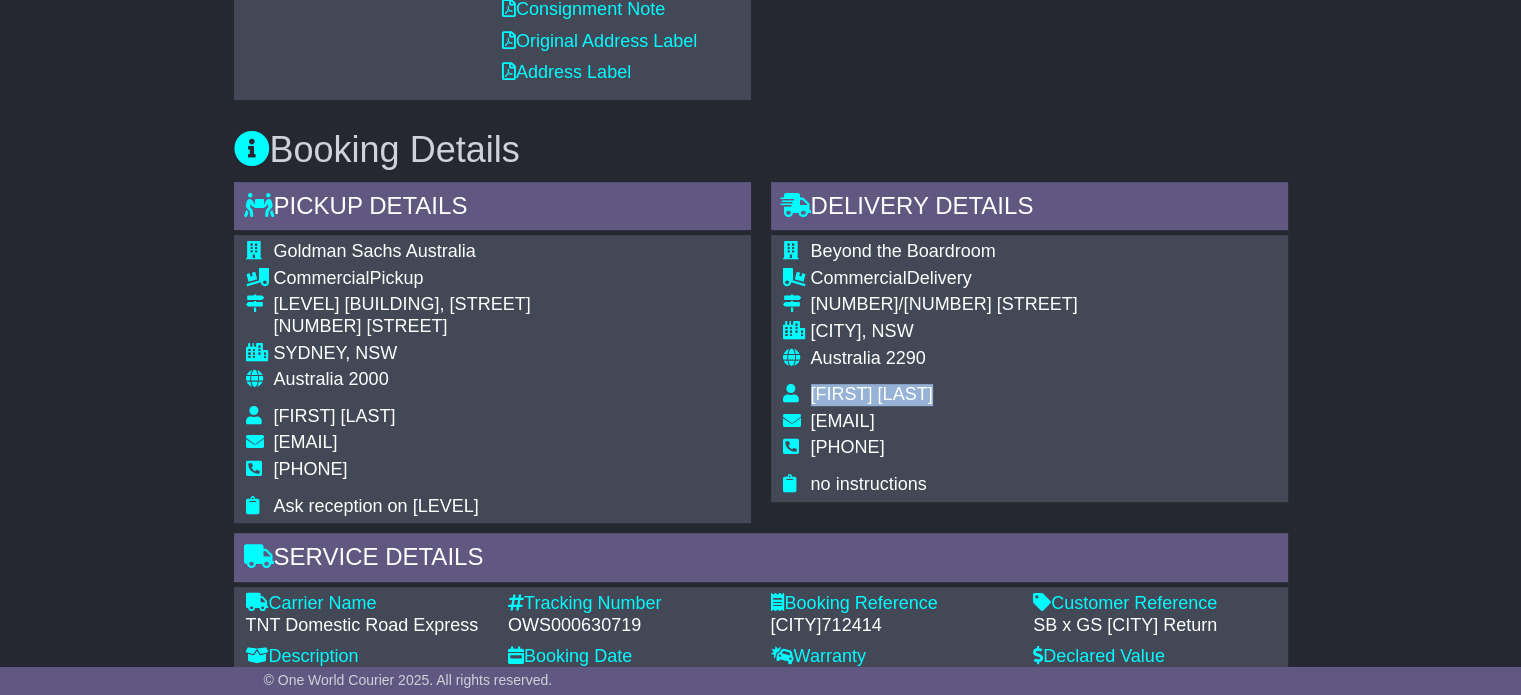 click on "[FIRST] [LAST]" at bounding box center [872, 394] 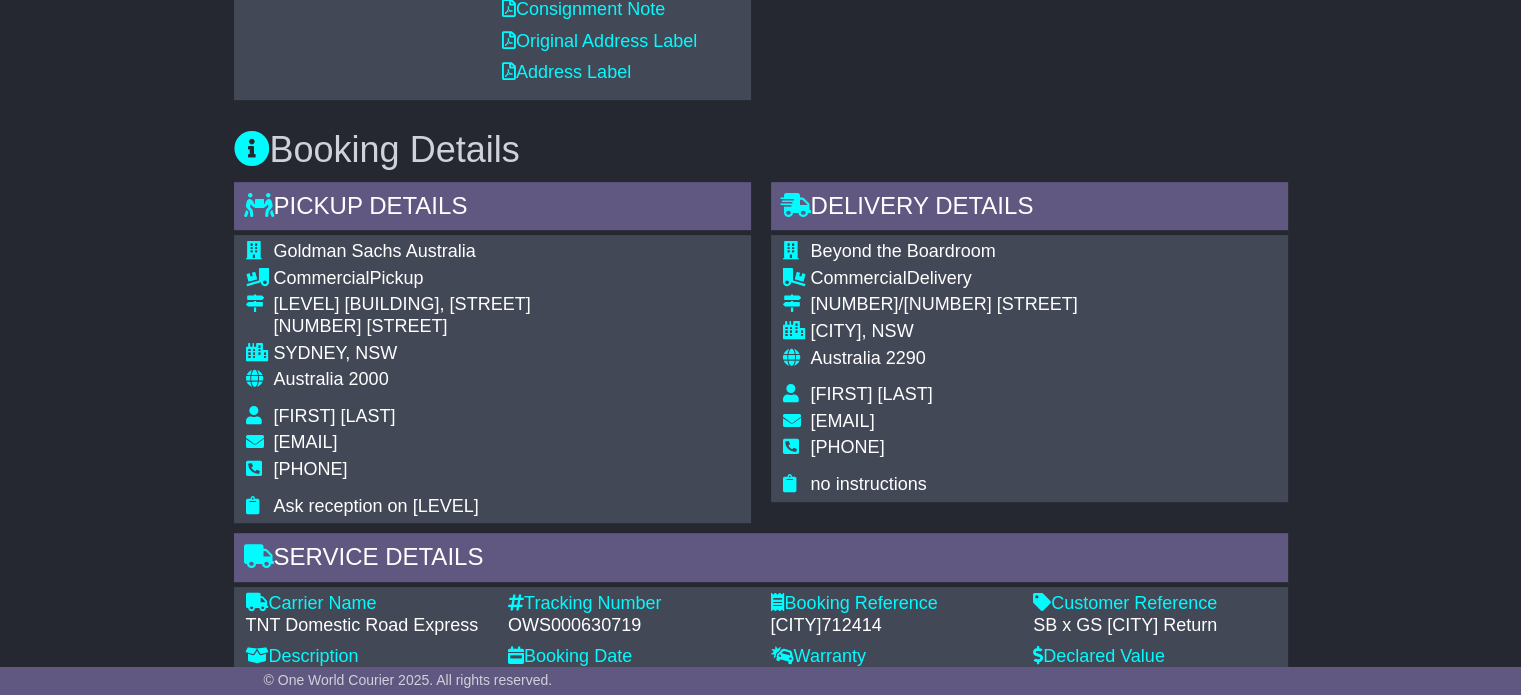 click on "[EMAIL]" at bounding box center (944, 424) 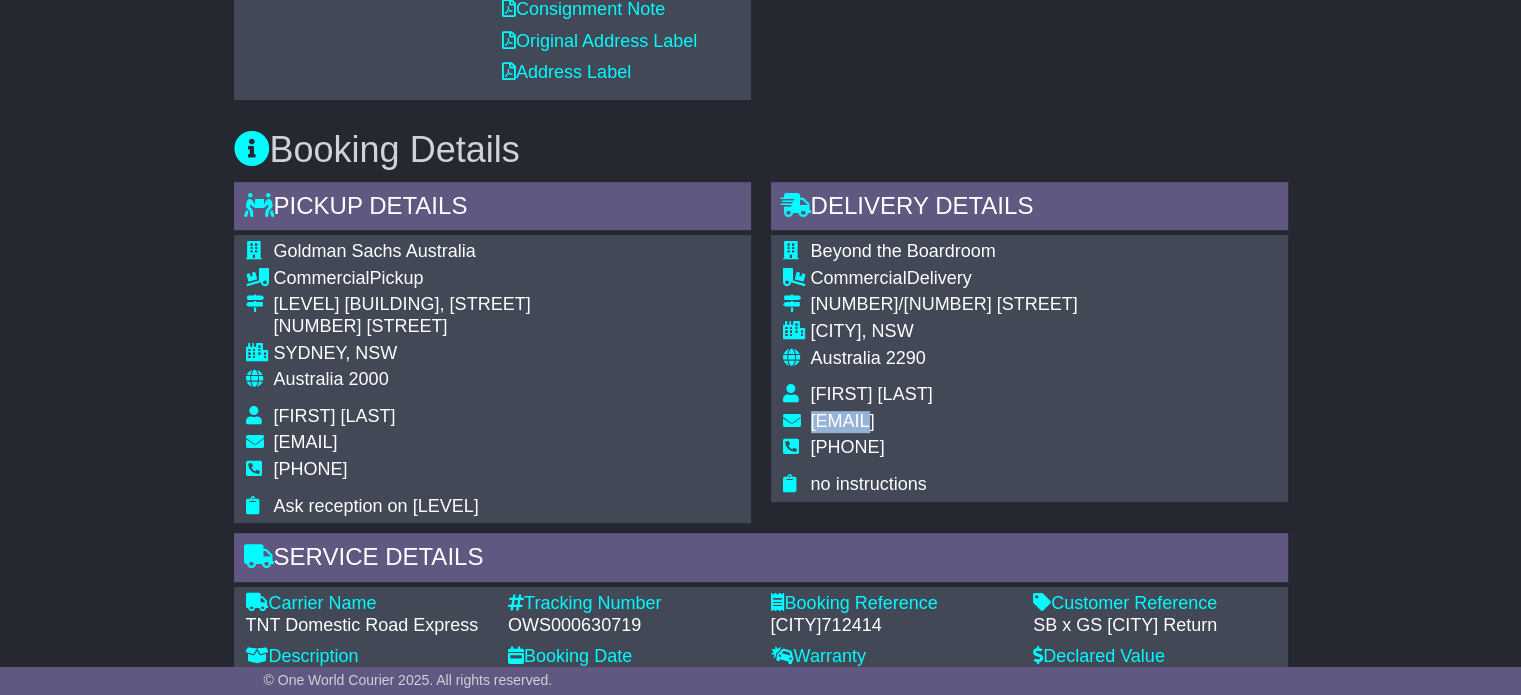click on "[EMAIL]" at bounding box center (944, 424) 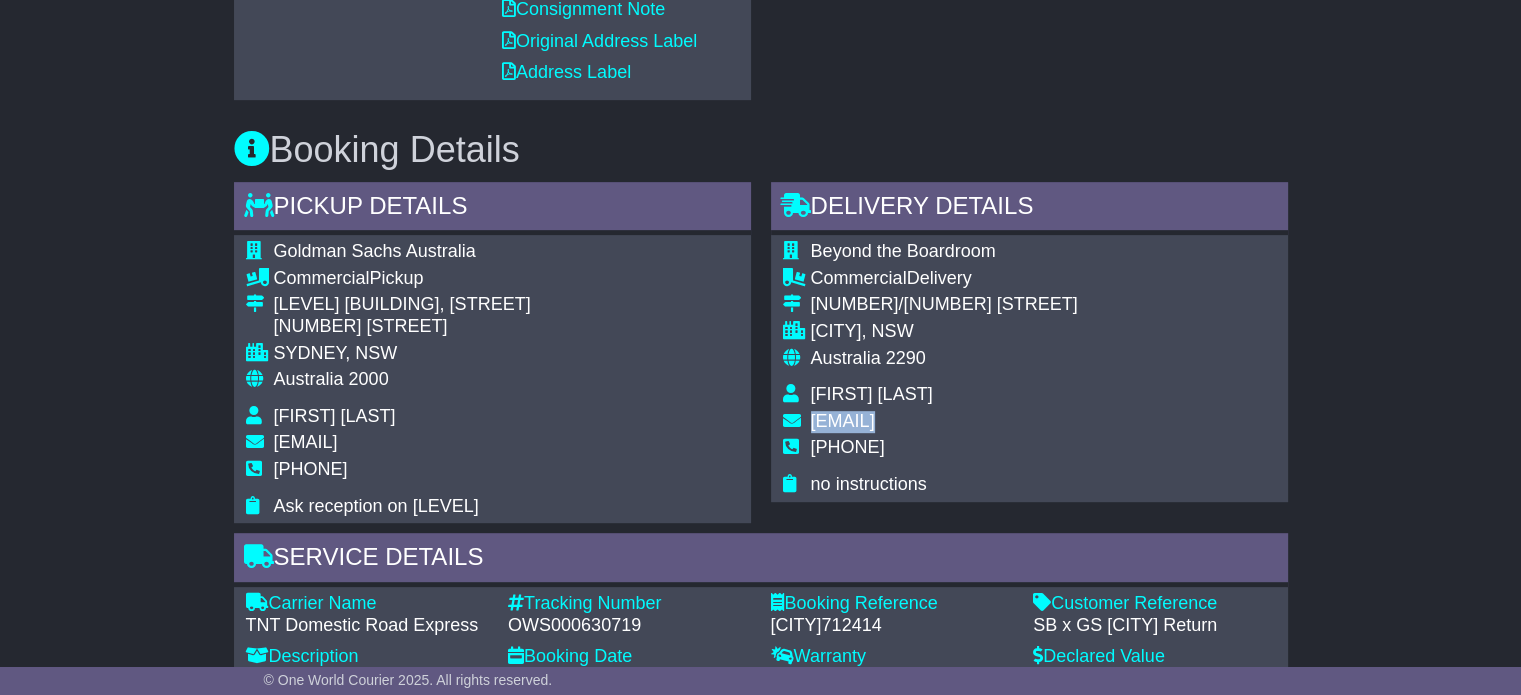click on "[EMAIL]" at bounding box center (944, 424) 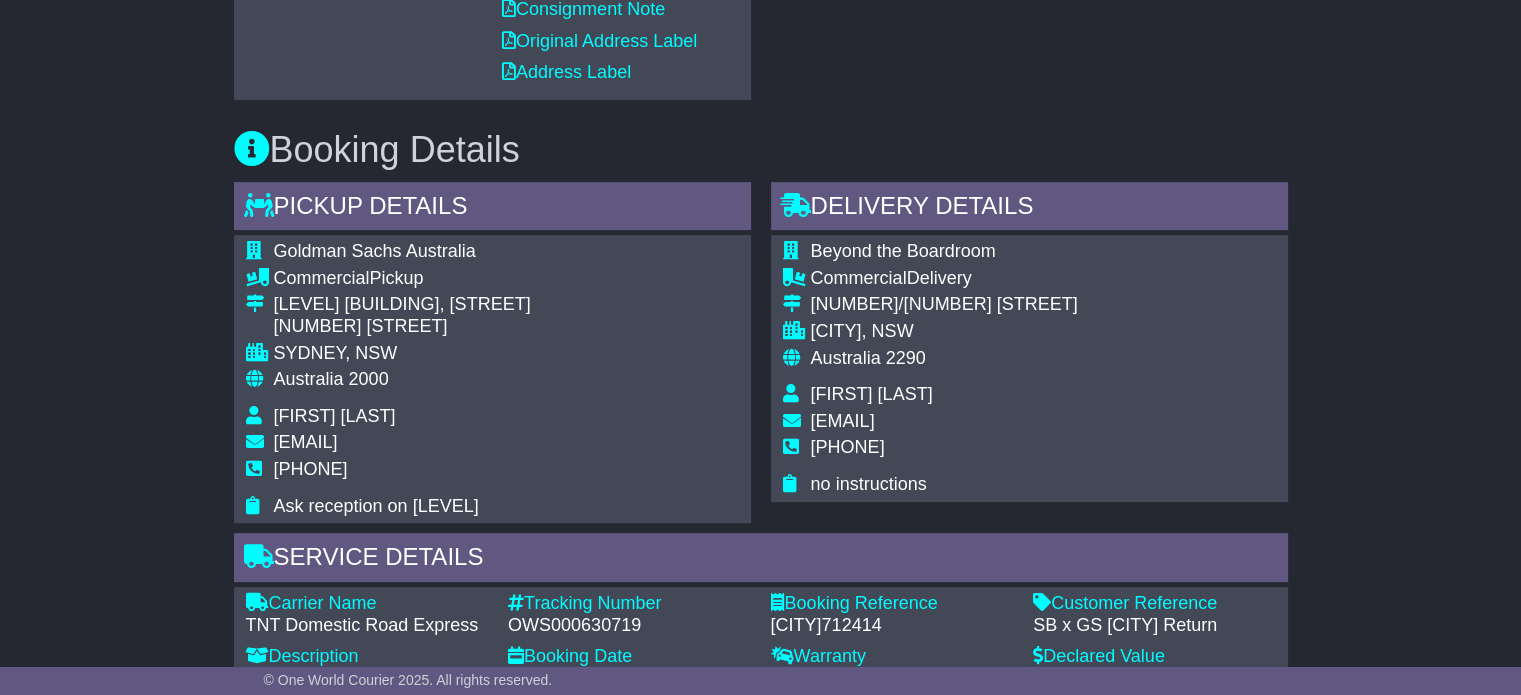 click on "[PHONE]" at bounding box center (848, 447) 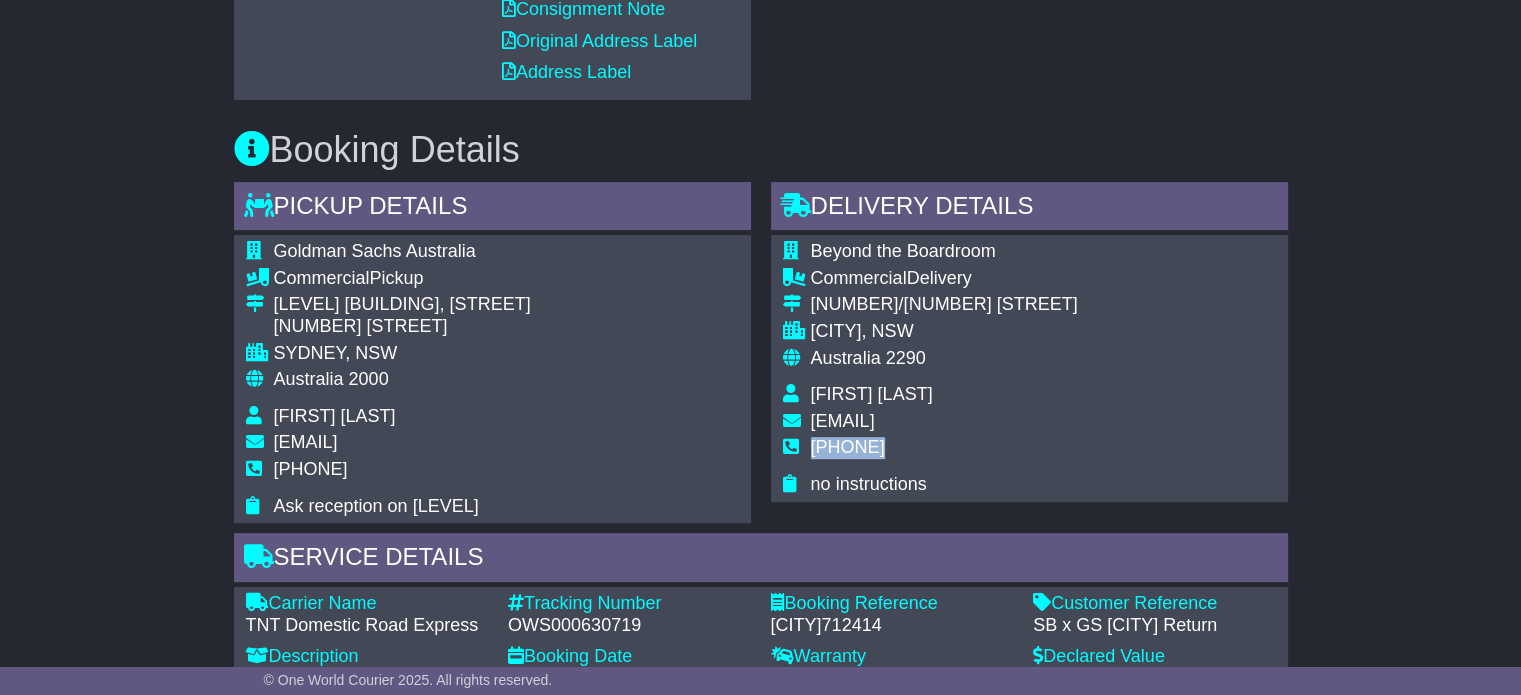 click on "[PHONE]" at bounding box center [848, 447] 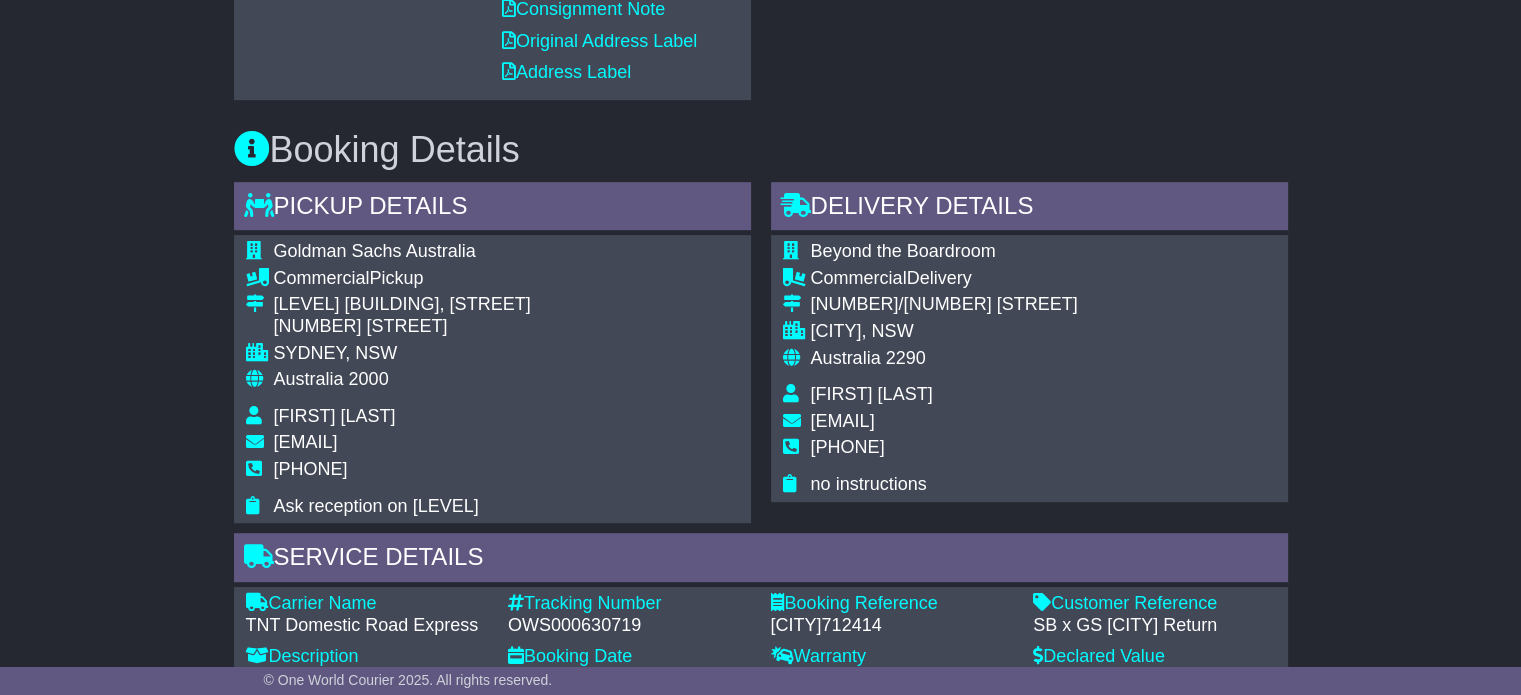 click on "Australia" at bounding box center (309, 379) 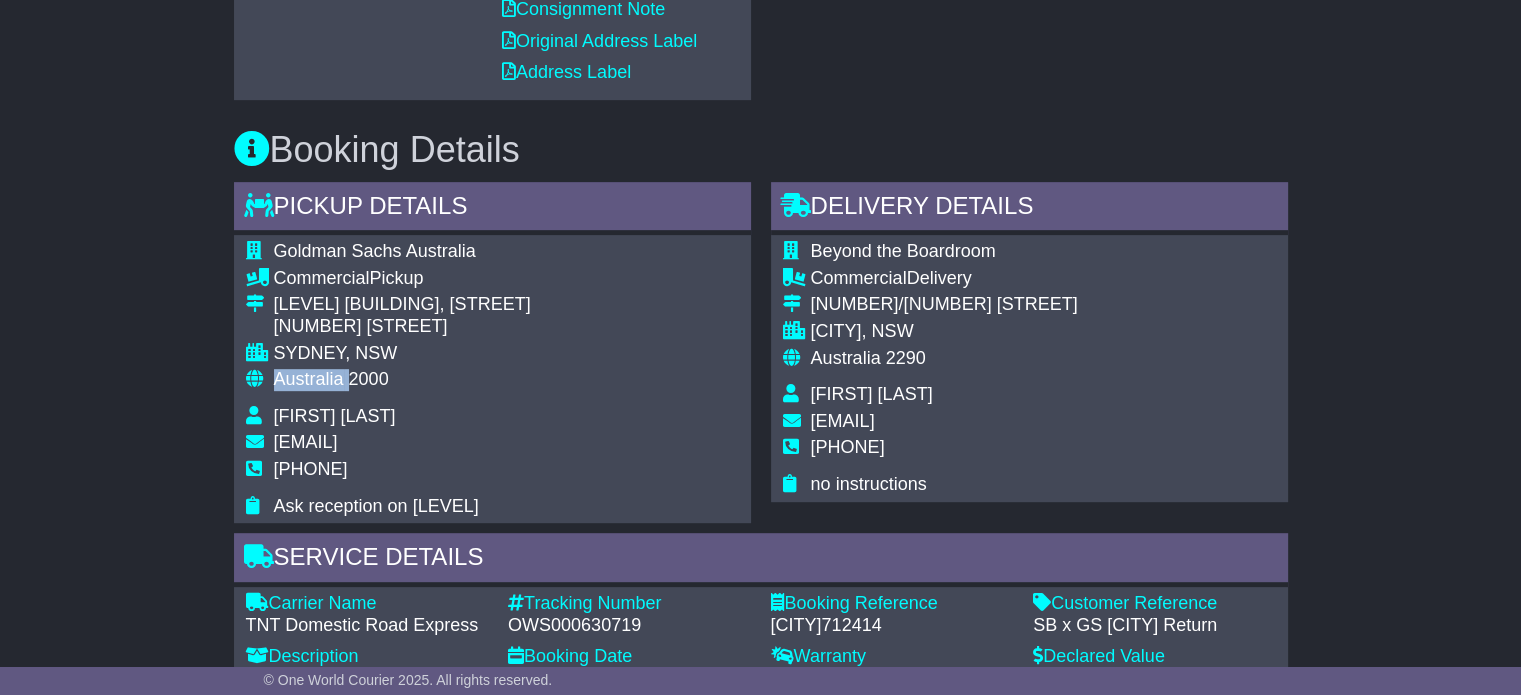 click on "Australia" at bounding box center (309, 379) 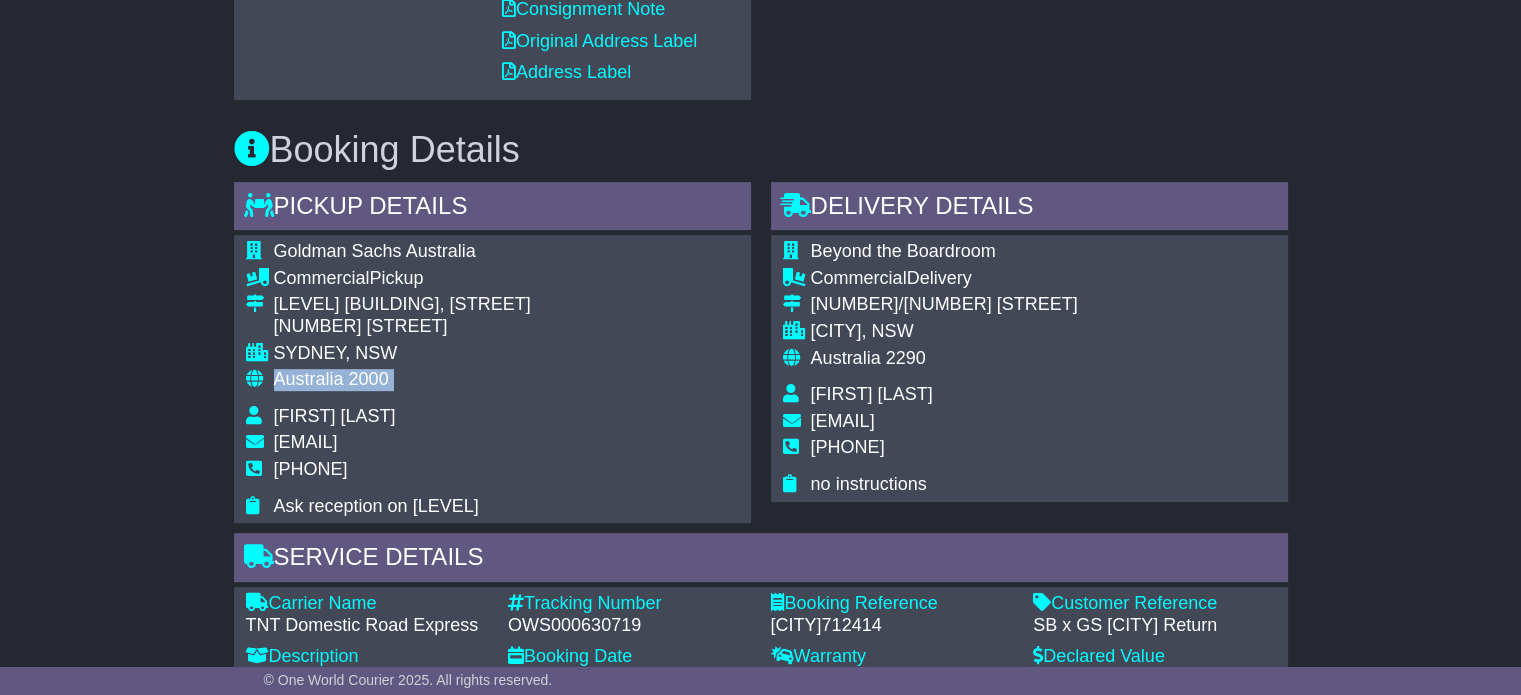 click on "Australia" at bounding box center (309, 379) 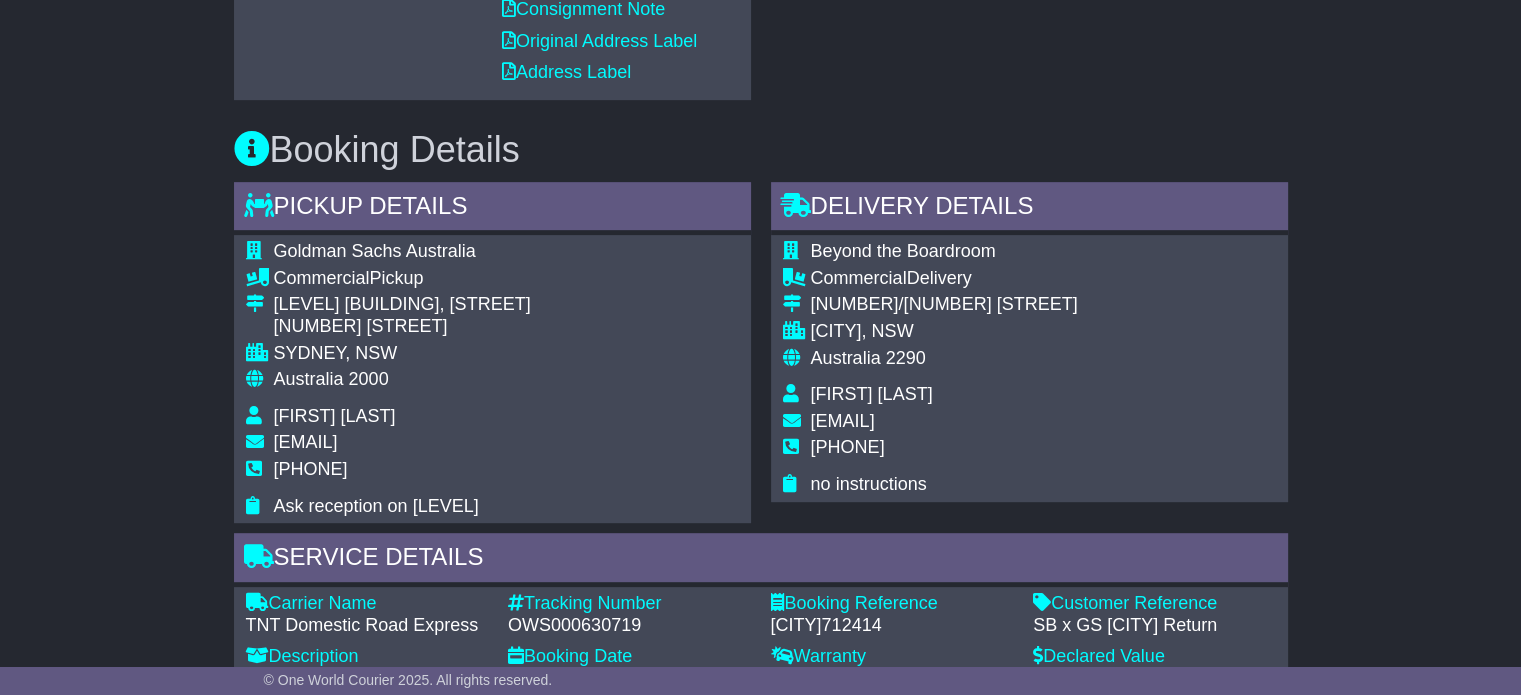click on "2290" at bounding box center (906, 358) 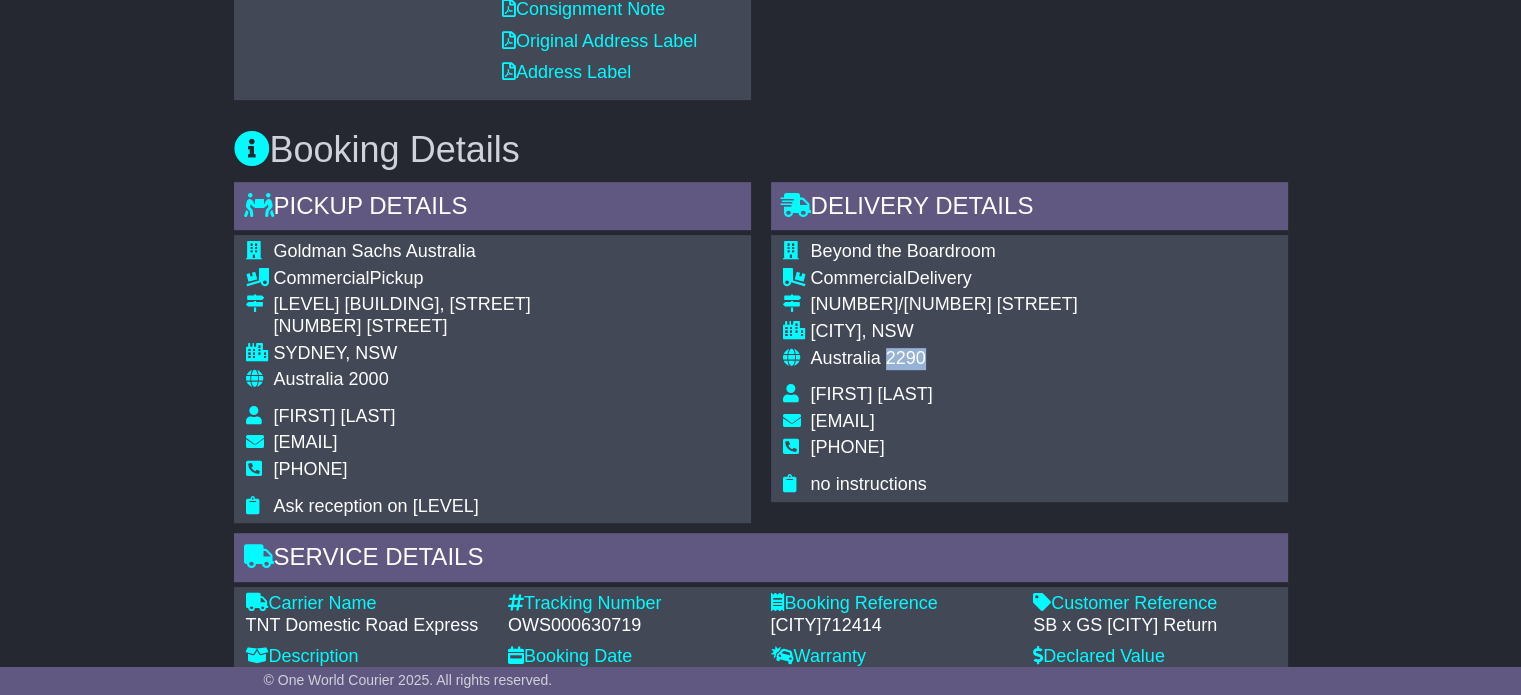 click on "2290" at bounding box center [906, 358] 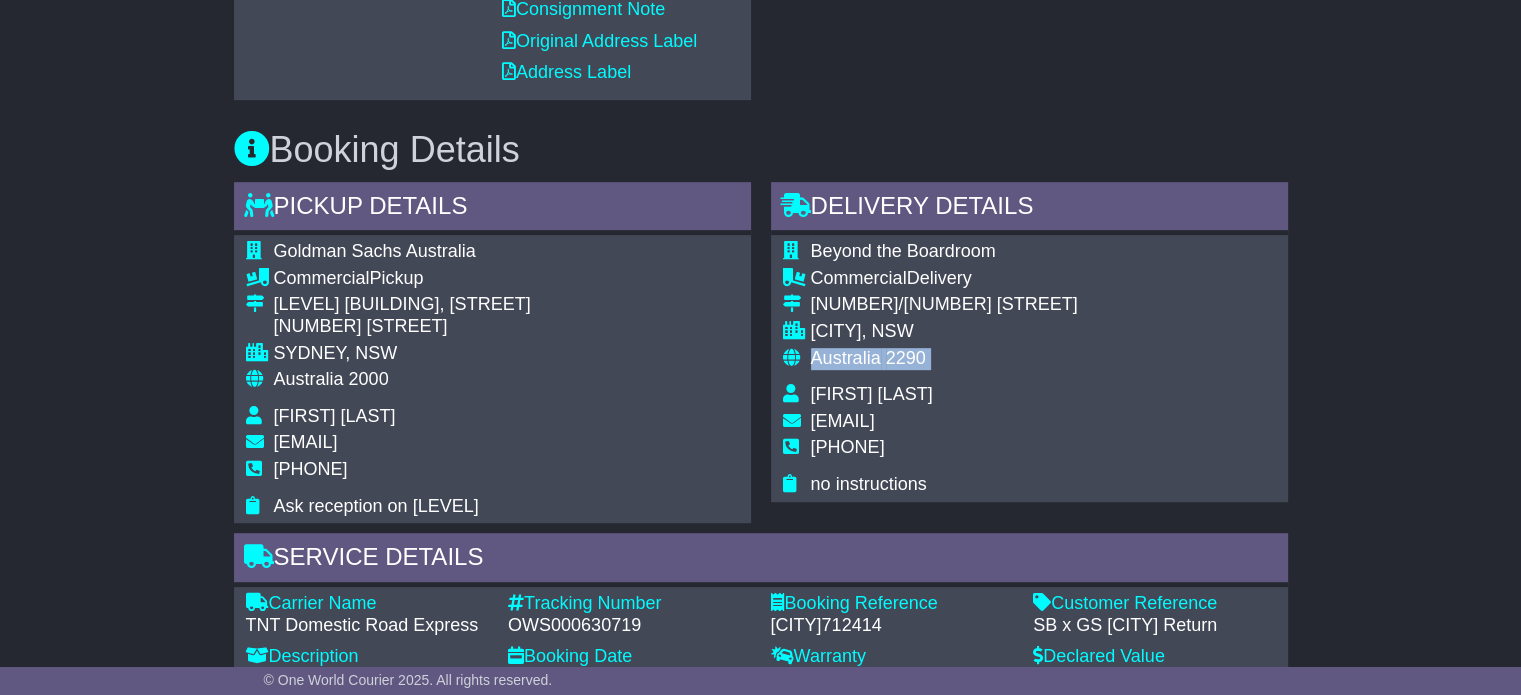 click on "2290" at bounding box center [906, 358] 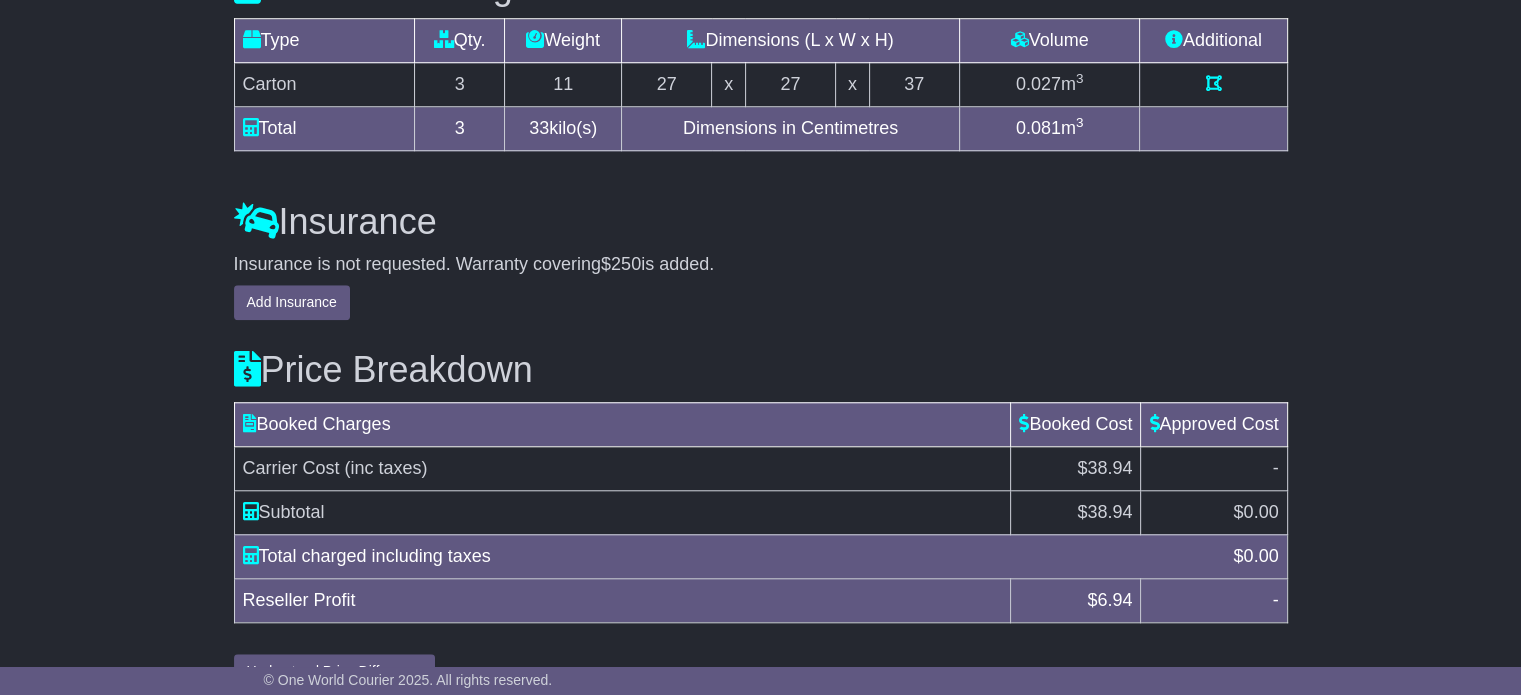scroll, scrollTop: 1760, scrollLeft: 0, axis: vertical 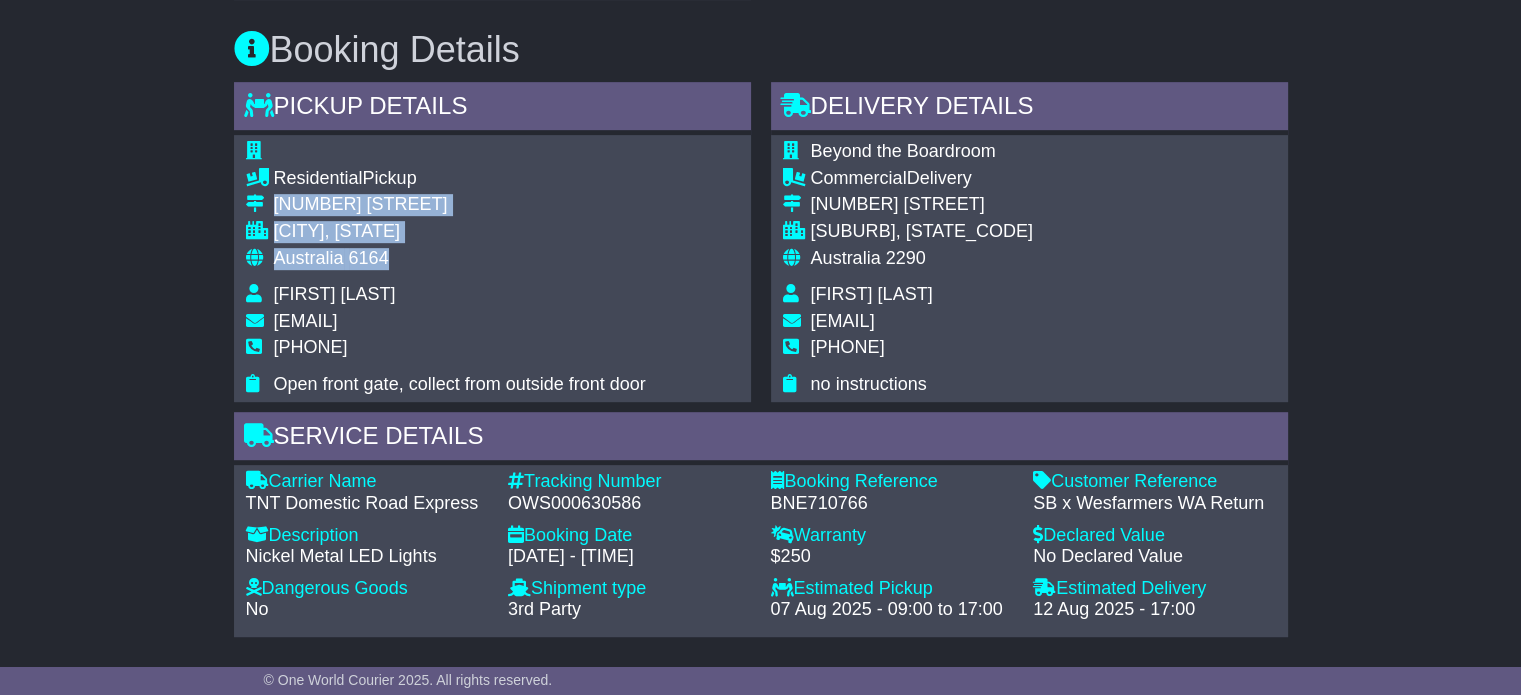 drag, startPoint x: 384, startPoint y: 256, endPoint x: 265, endPoint y: 211, distance: 127.22421 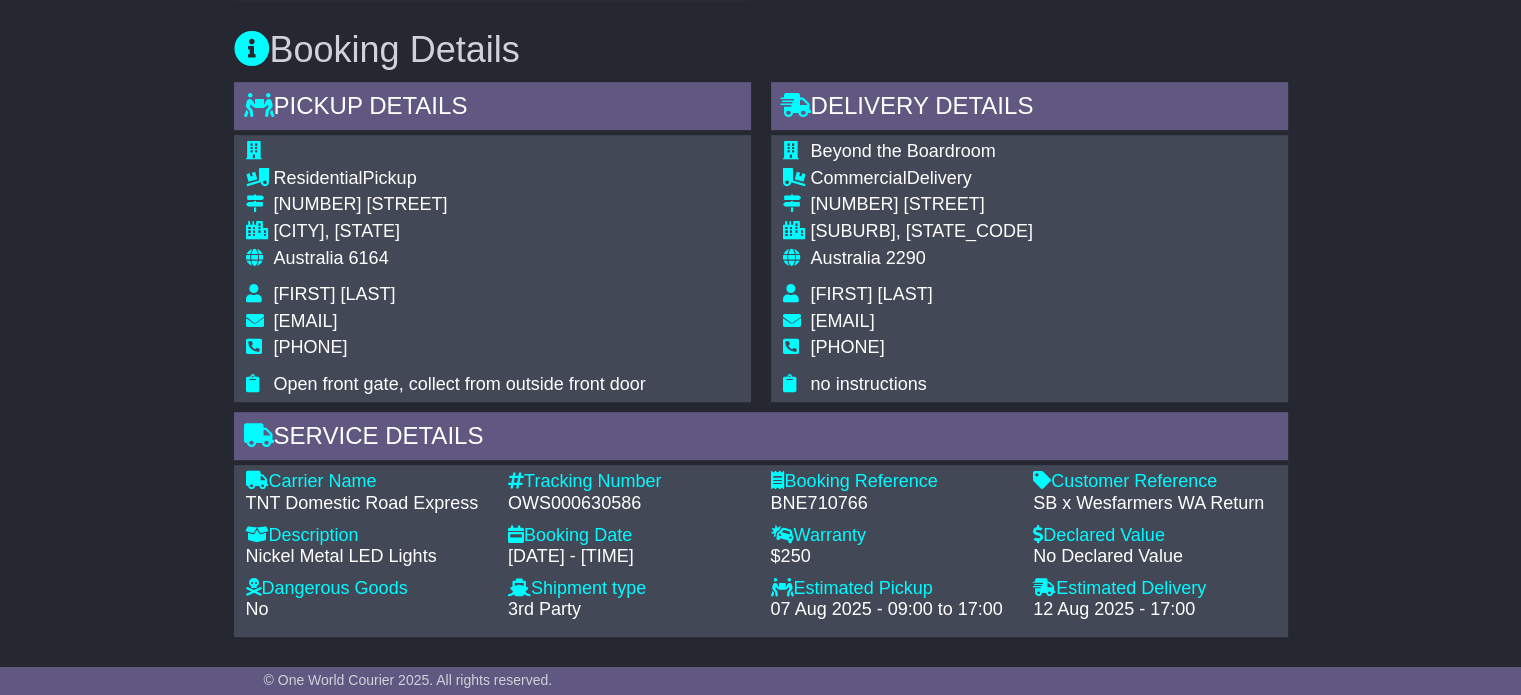 click on "0479131173" at bounding box center [311, 347] 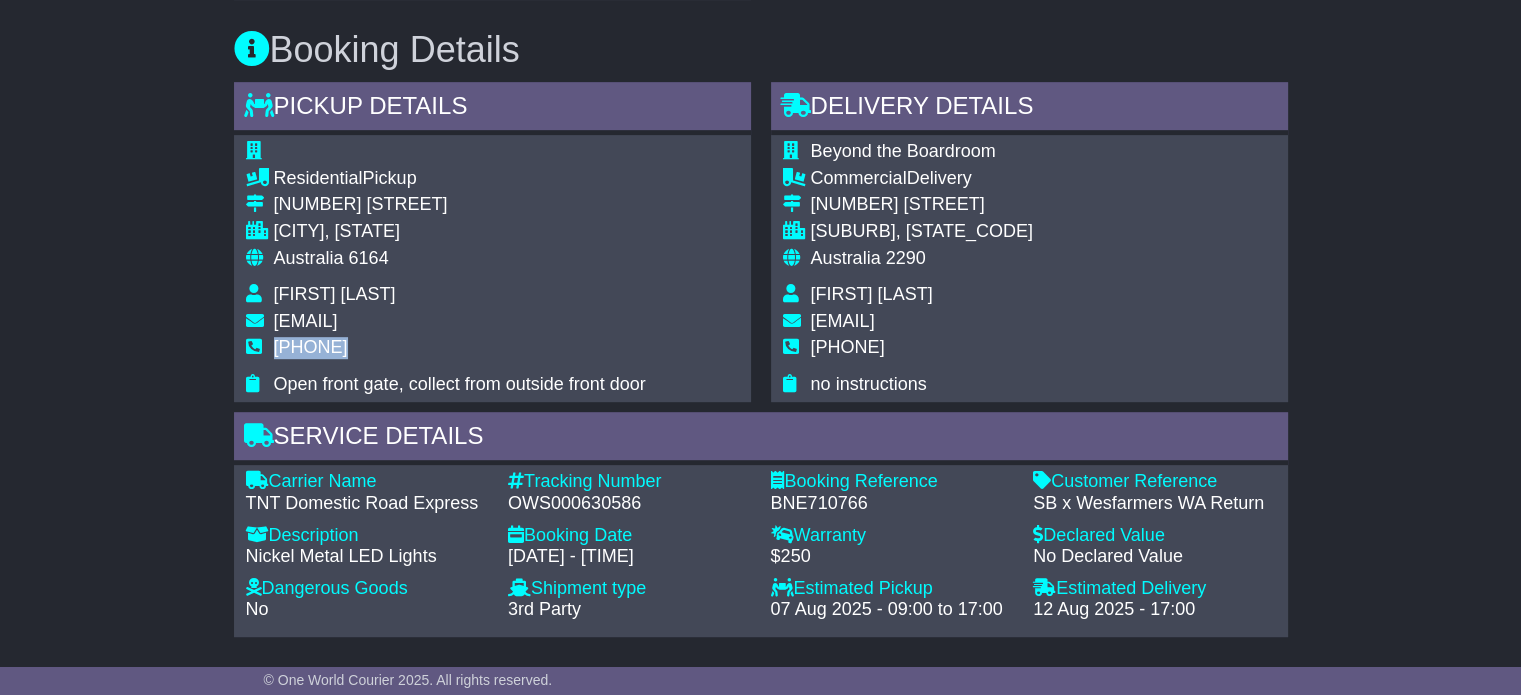 click on "0479131173" at bounding box center [311, 347] 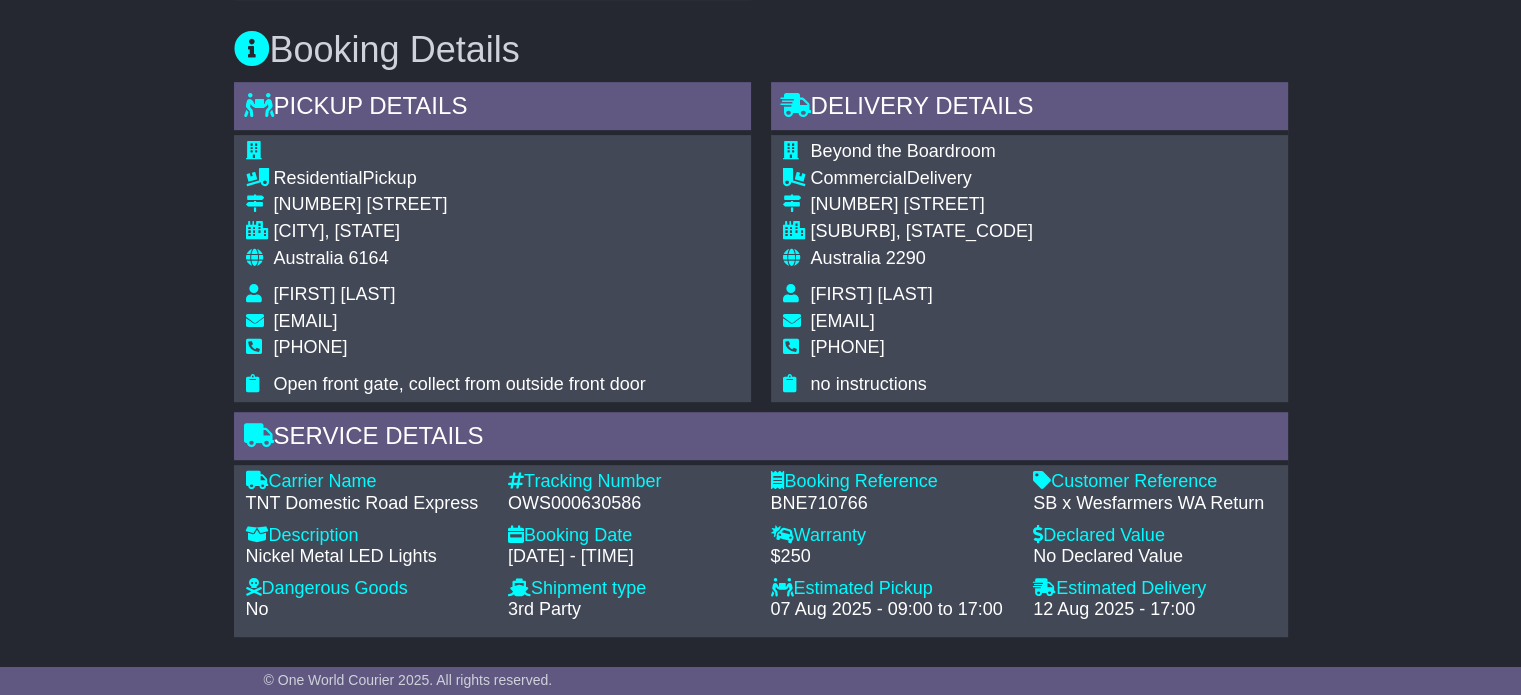 click on "Carrier Name
-
TNT Domestic Road Express
Description
-
Nickel Metal LED Lights
Tracking Number
-
OWS000630586
Booking Date
-
06 Aug 2025 - 08:57
Booking Reference
-
BNE710766
Customer Reference
-
SB x Wesfarmers WA Return
Dangerous Goods  -
No
Lithium Battery
Other Dangerous Goods
Package Group:
Warranty
-
$250
Insurance
-
$
( )
Declared Value
-
No Declared Value" at bounding box center (761, 551) 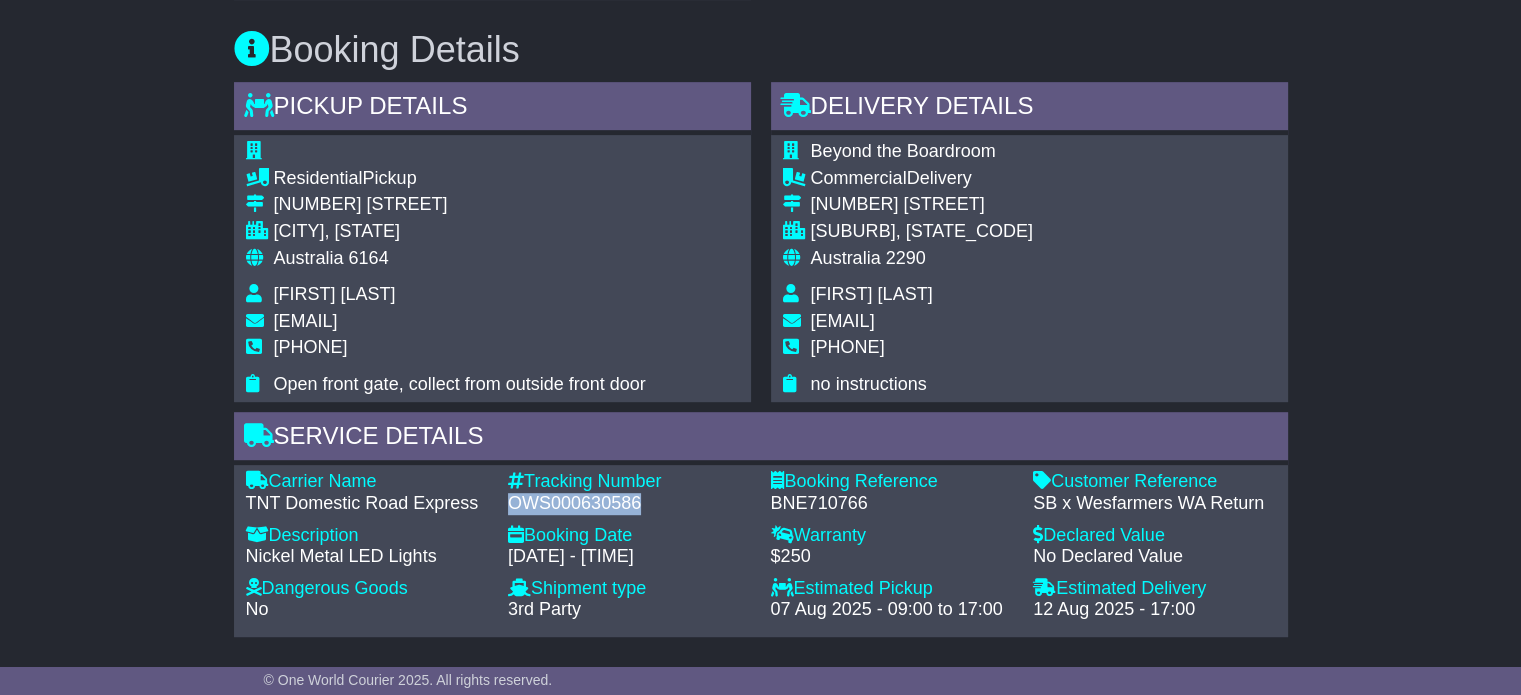 copy on "OWS000630586" 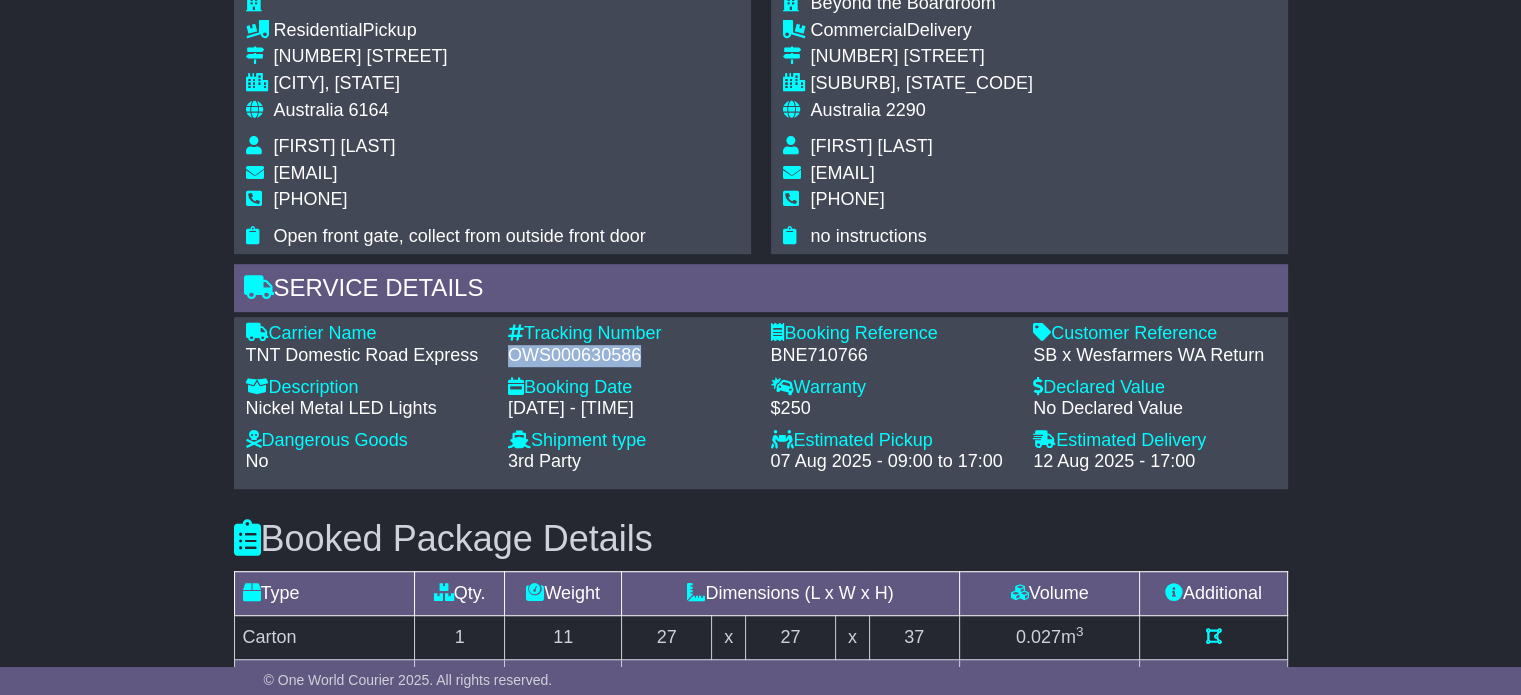 scroll, scrollTop: 1100, scrollLeft: 0, axis: vertical 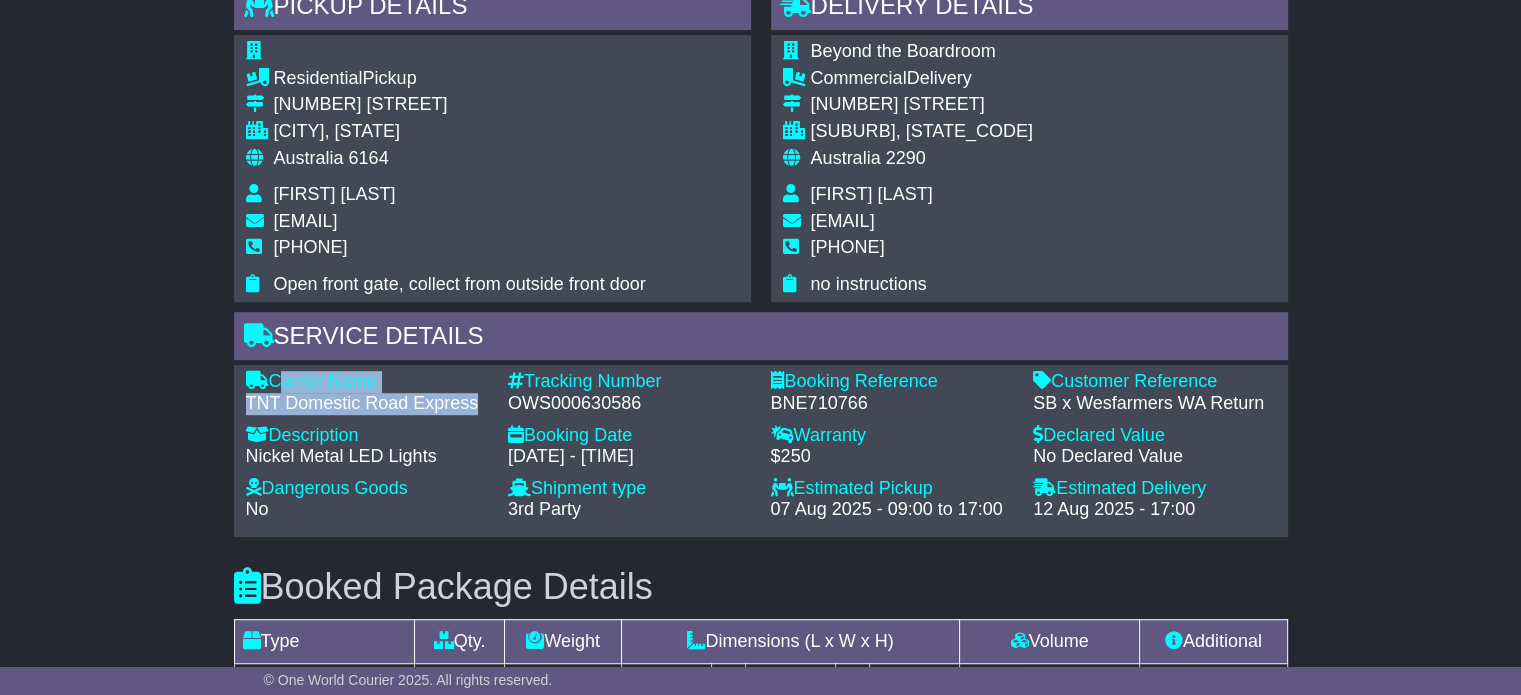 drag, startPoint x: 478, startPoint y: 401, endPoint x: 279, endPoint y: 379, distance: 200.21239 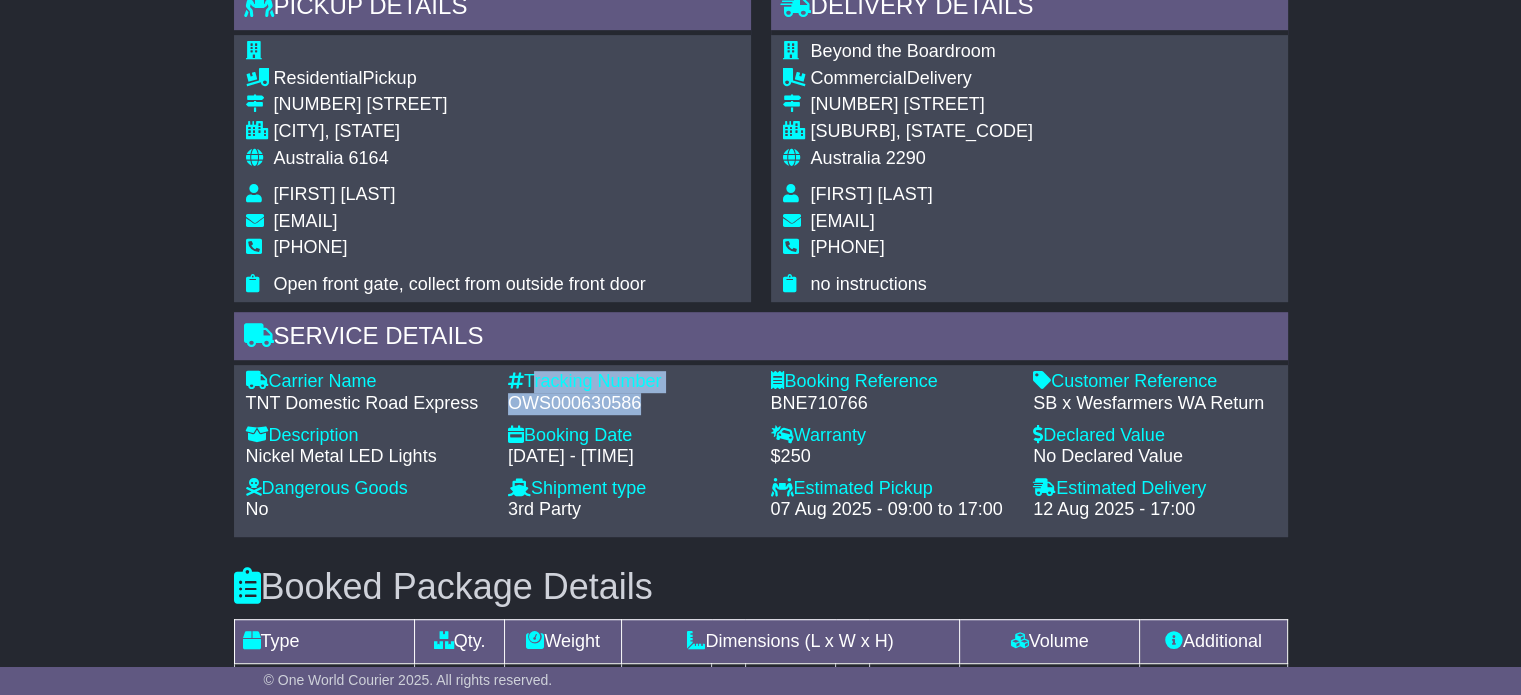 drag, startPoint x: 638, startPoint y: 397, endPoint x: 527, endPoint y: 377, distance: 112.78741 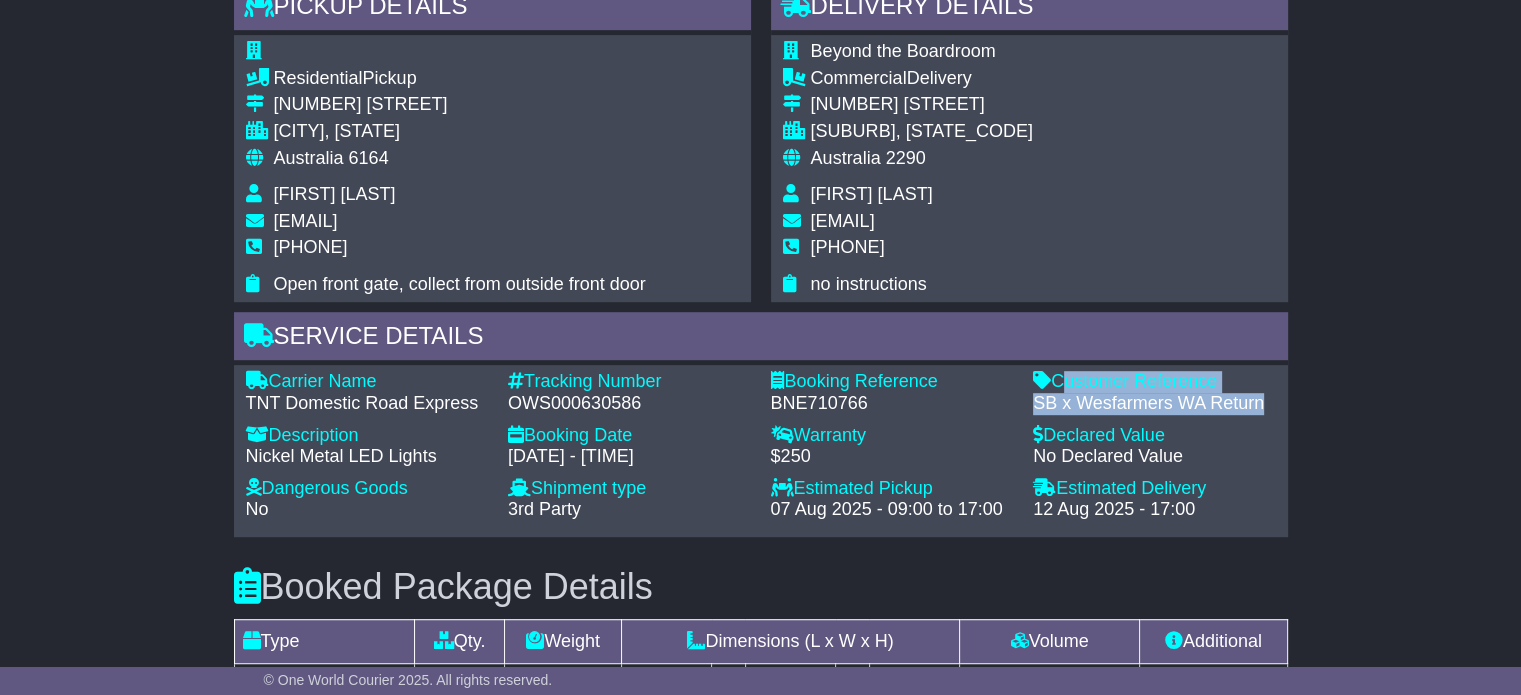 drag, startPoint x: 1263, startPoint y: 398, endPoint x: 1058, endPoint y: 372, distance: 206.6422 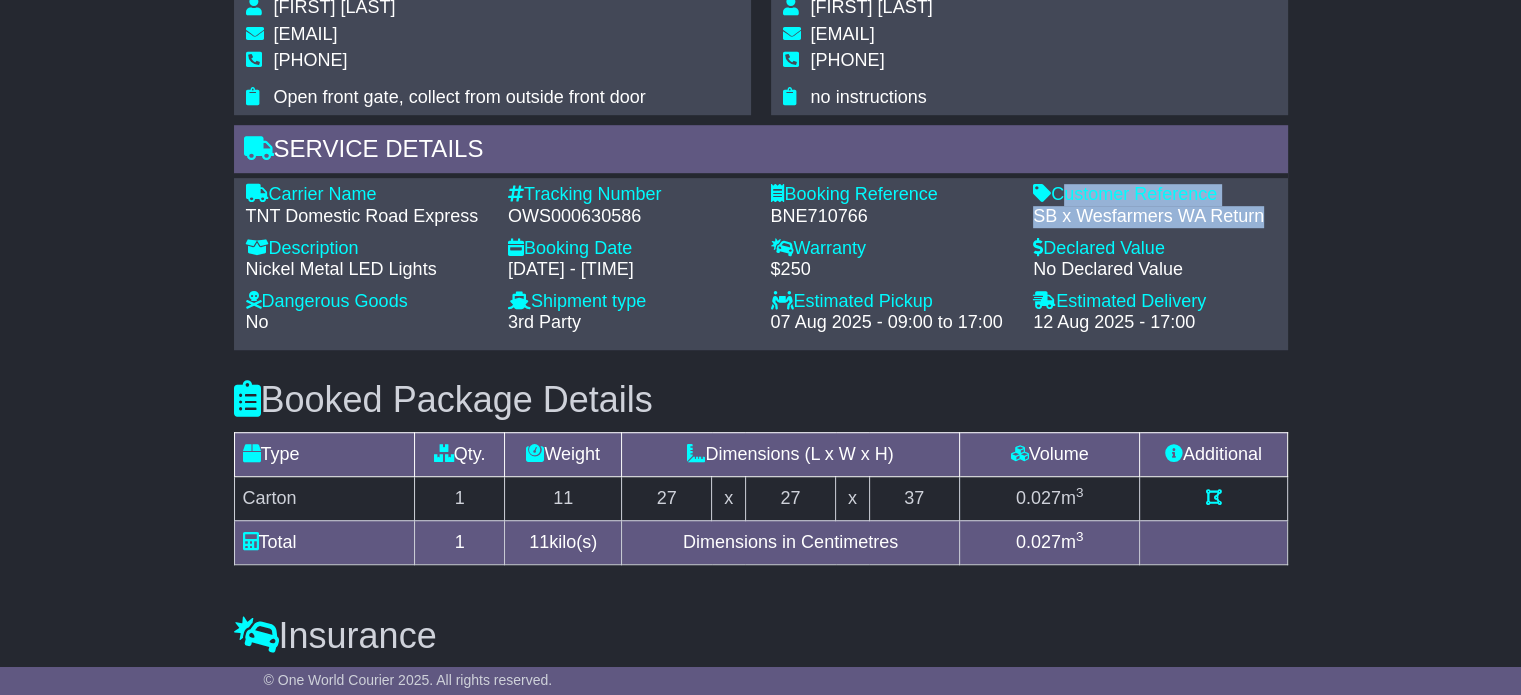 scroll, scrollTop: 1300, scrollLeft: 0, axis: vertical 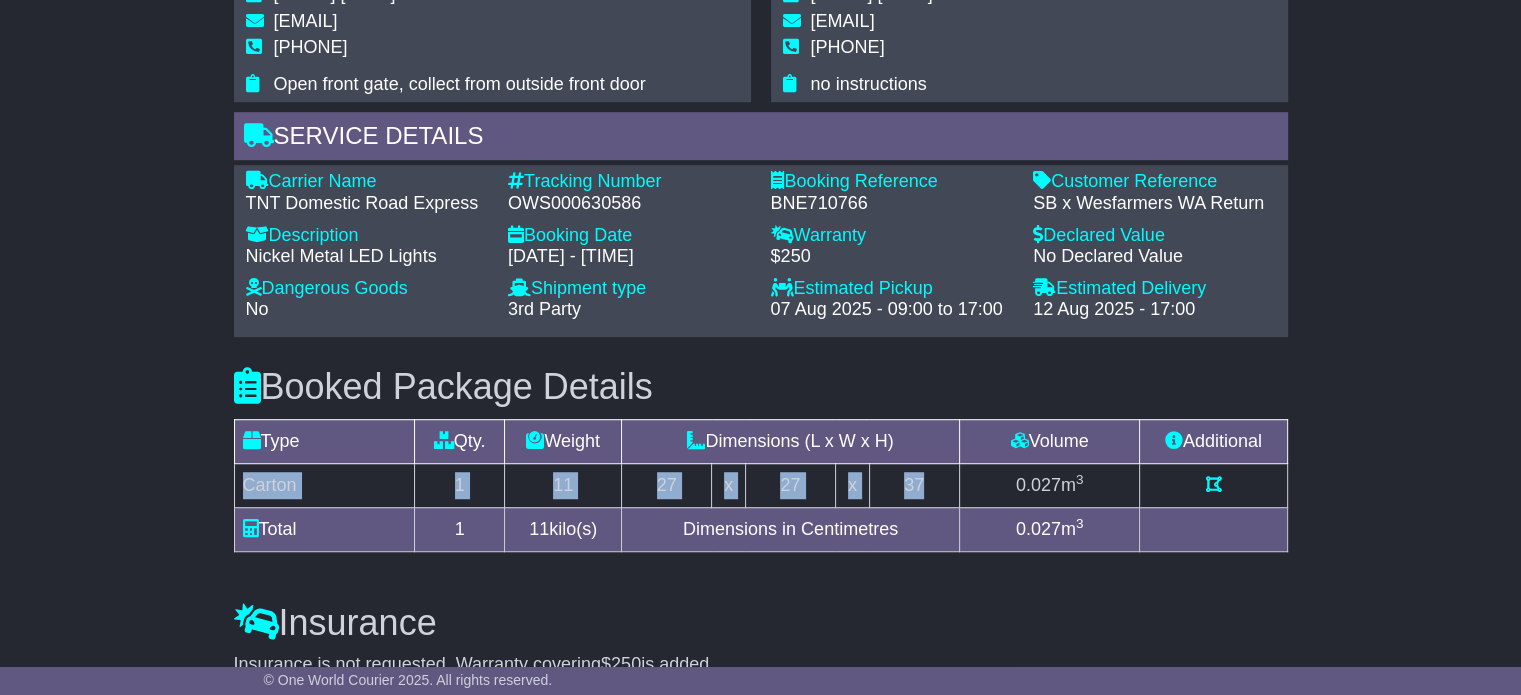 drag, startPoint x: 240, startPoint y: 483, endPoint x: 923, endPoint y: 479, distance: 683.0117 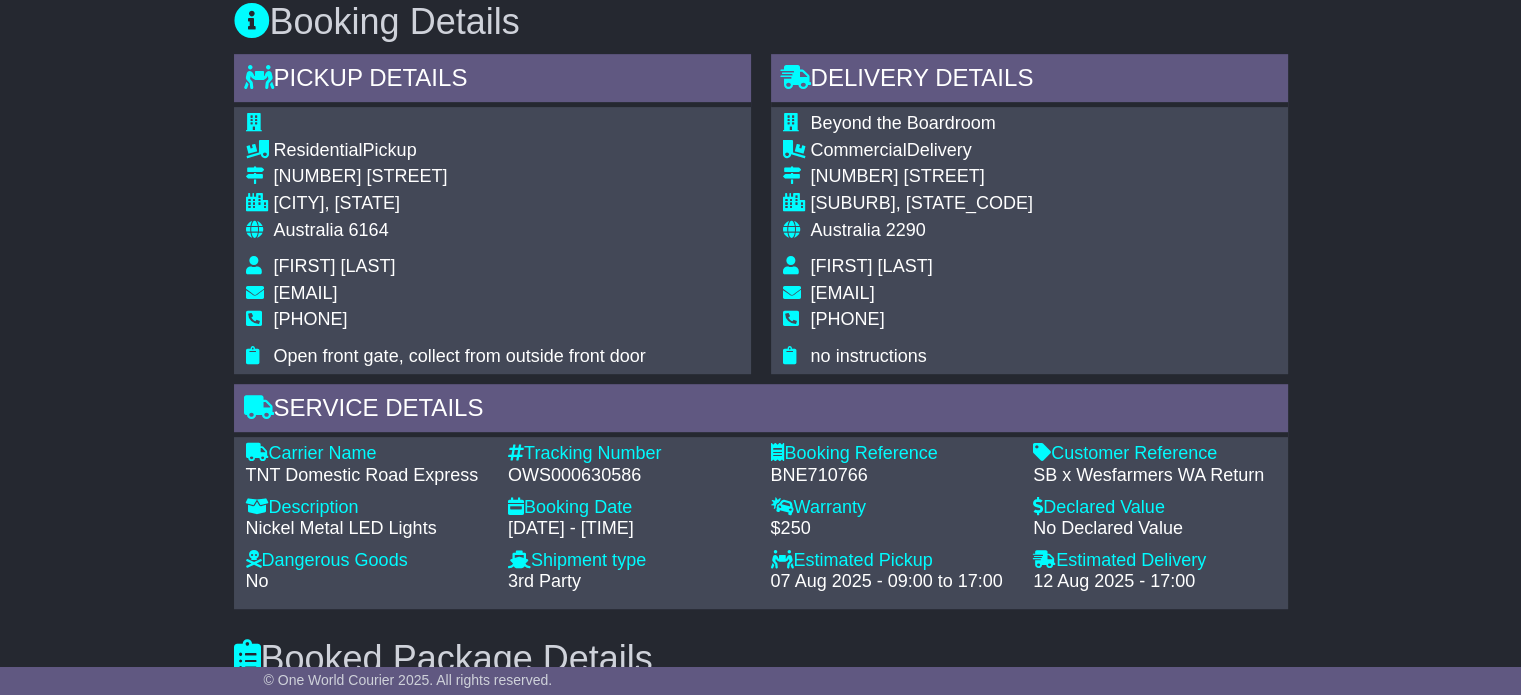 scroll, scrollTop: 922, scrollLeft: 0, axis: vertical 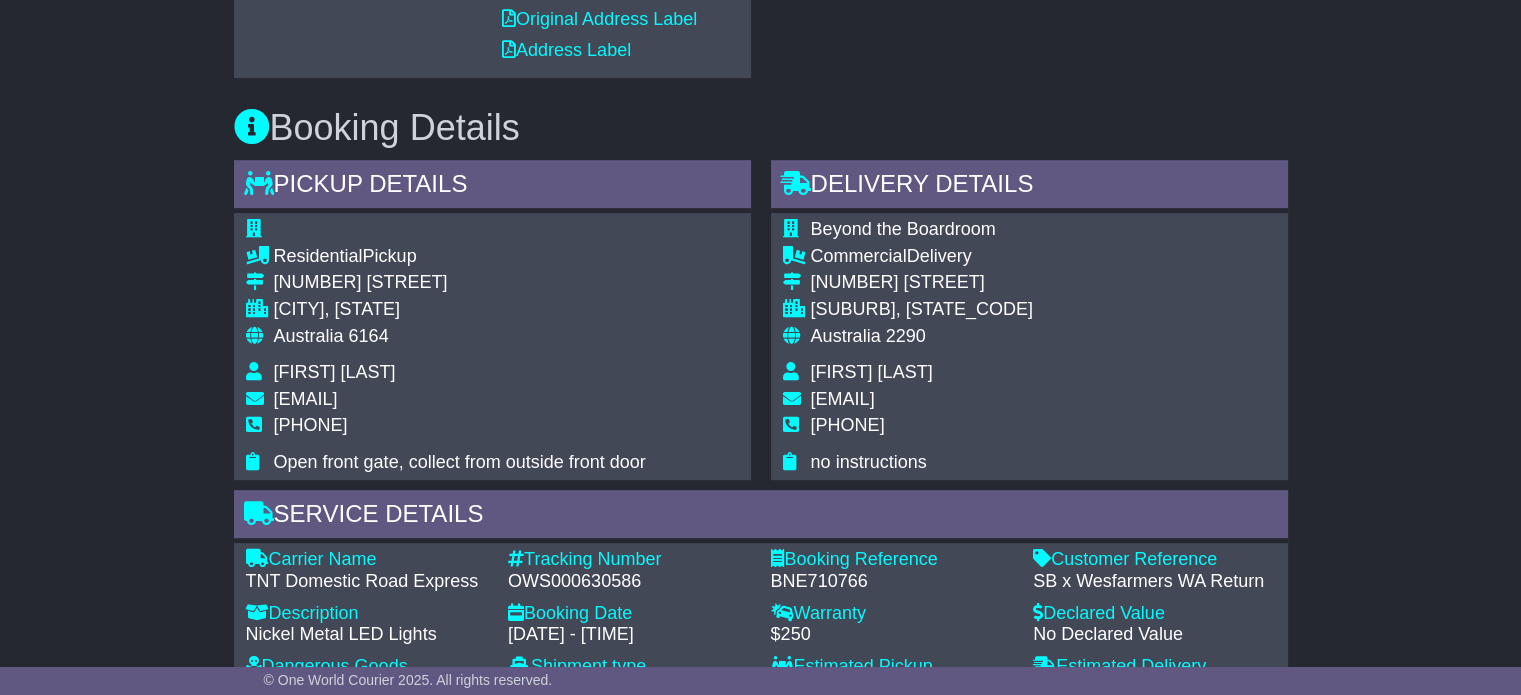 click on "[FIRST] [LAST]" at bounding box center (922, 375) 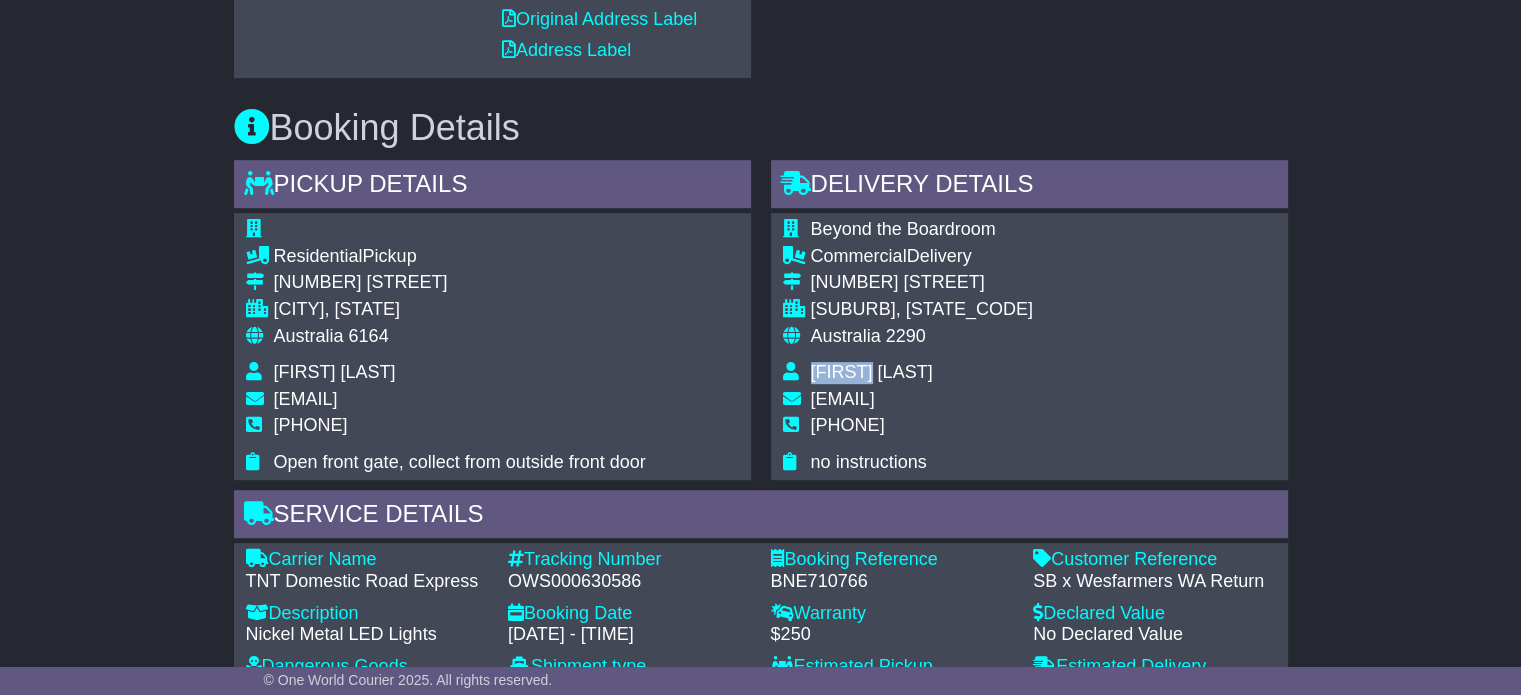 click on "[FIRST] [LAST]" at bounding box center [872, 372] 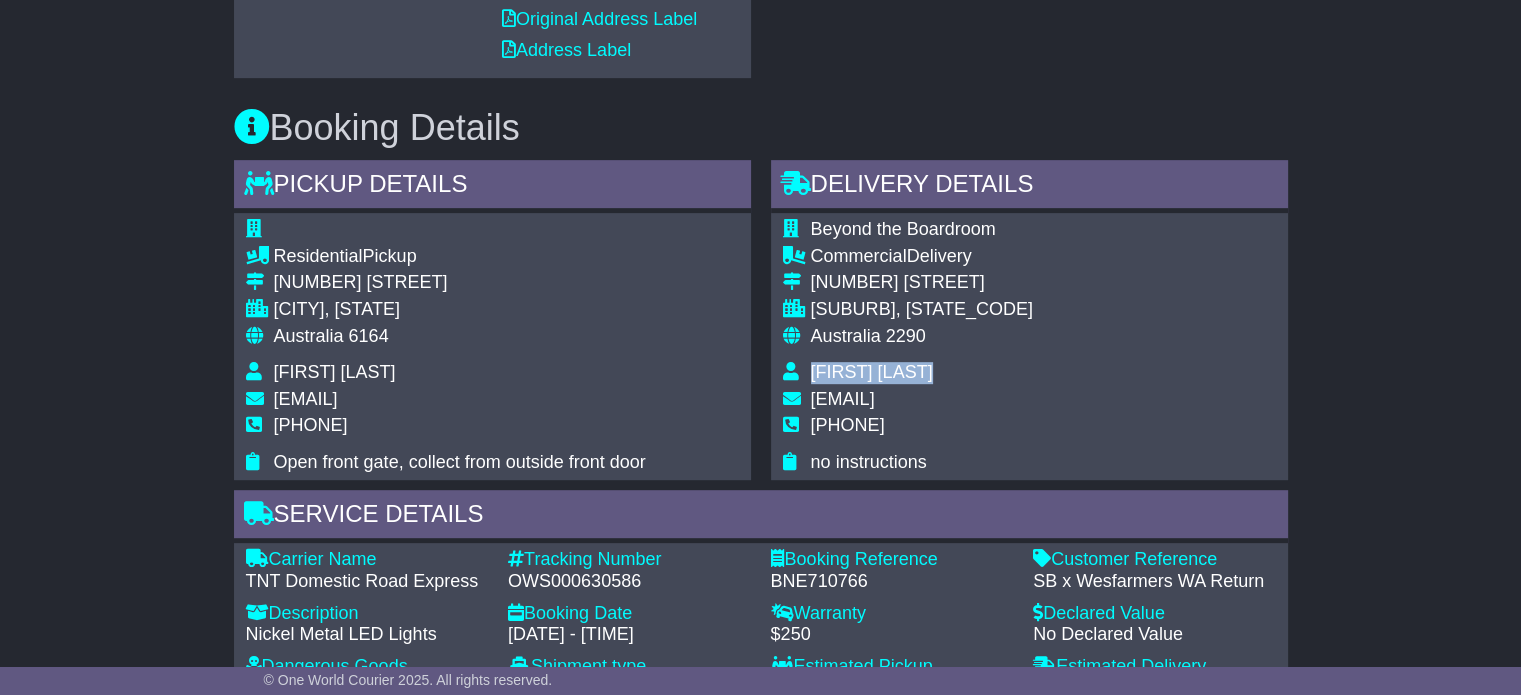 click on "[FIRST] [LAST]" at bounding box center [872, 372] 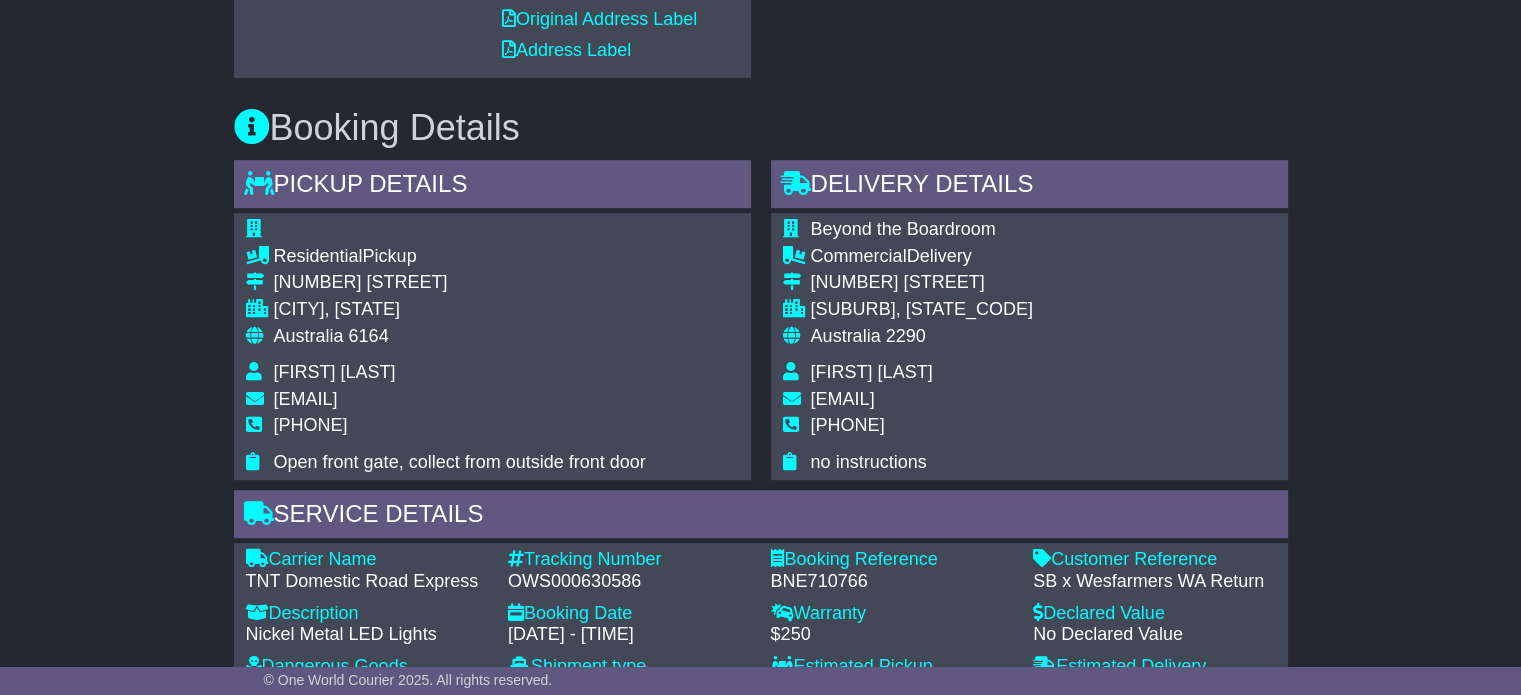 click on "[PHONE]" at bounding box center [848, 425] 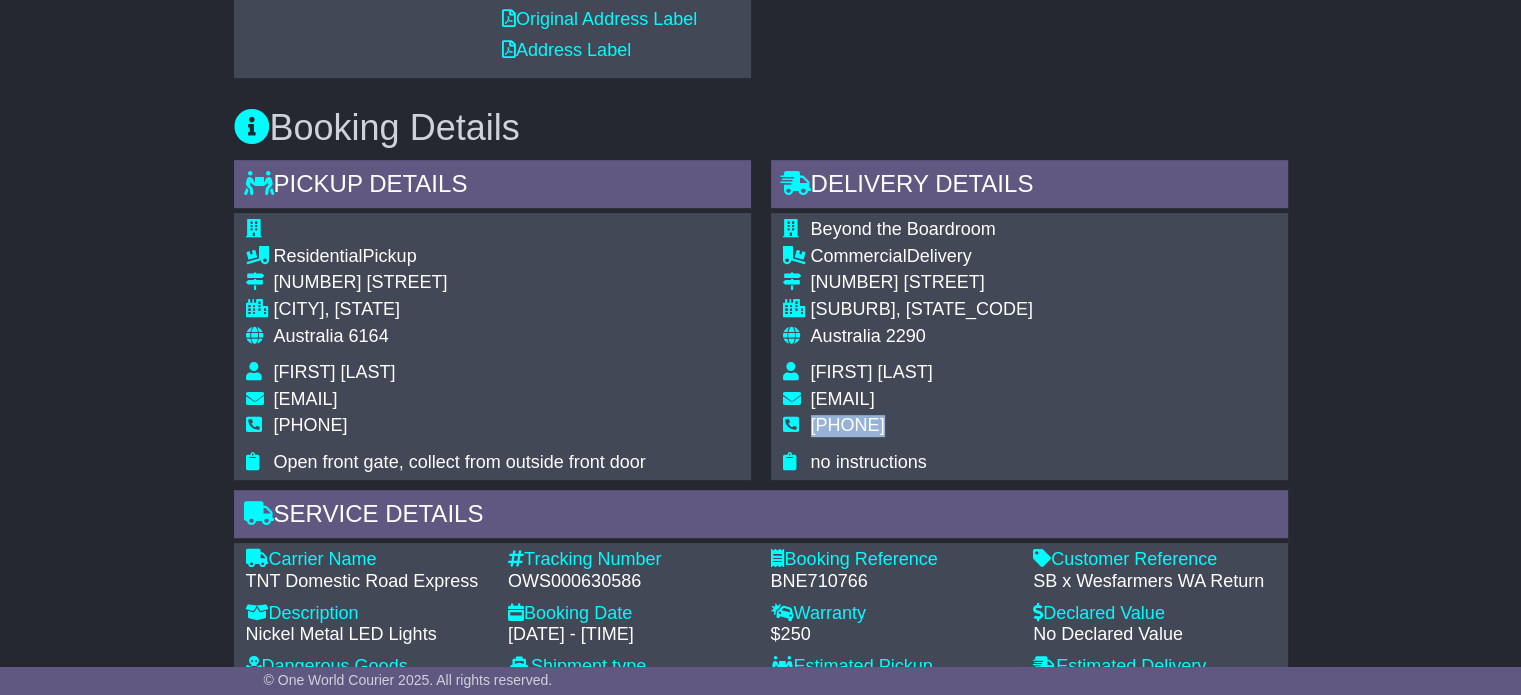 copy on "[PHONE]" 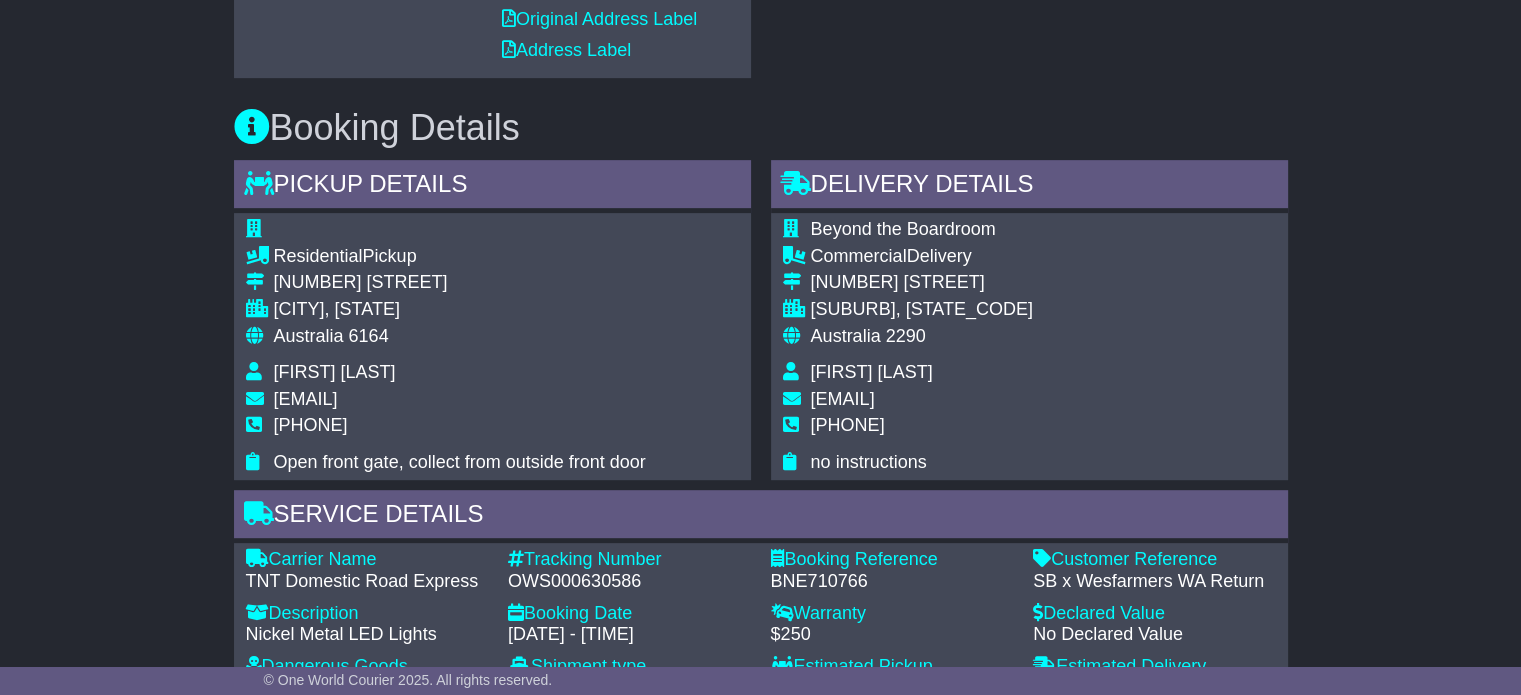 click on "6164" at bounding box center (369, 336) 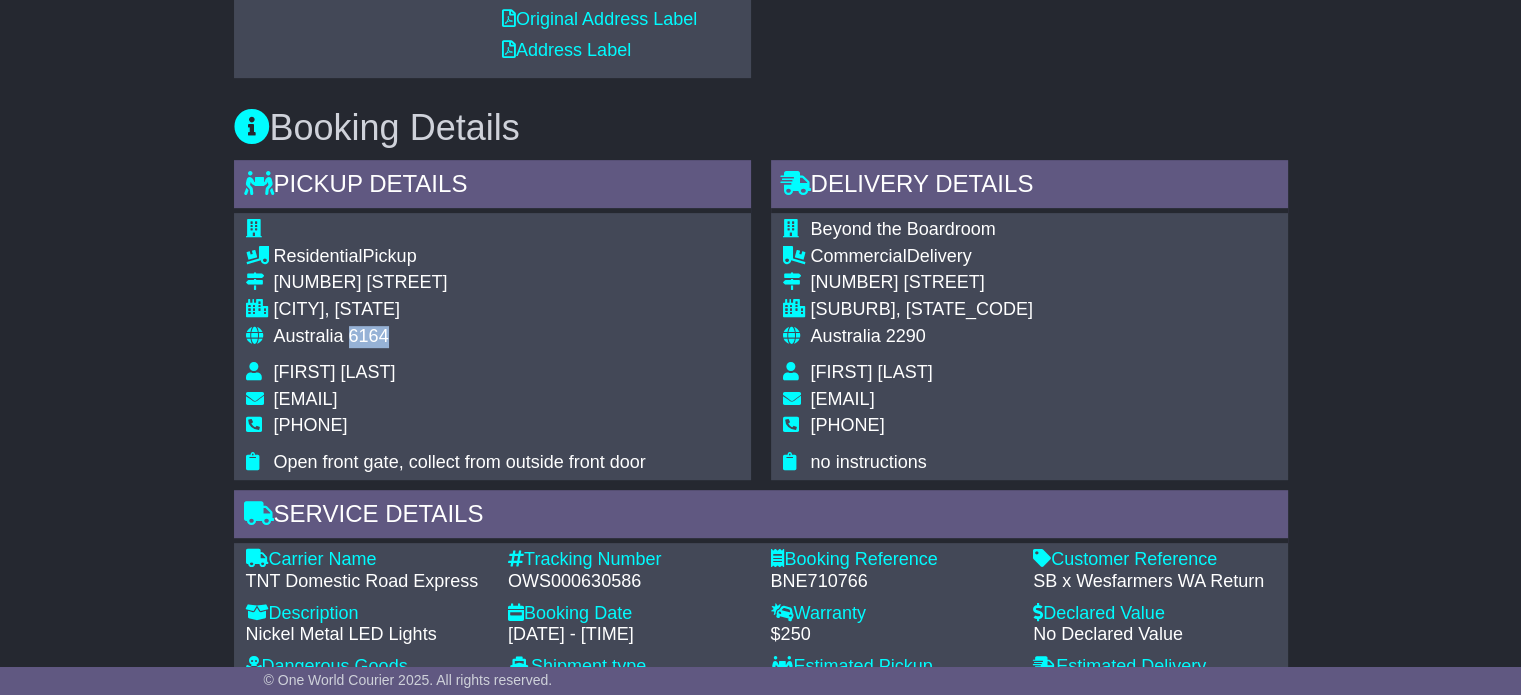 click on "6164" at bounding box center [369, 336] 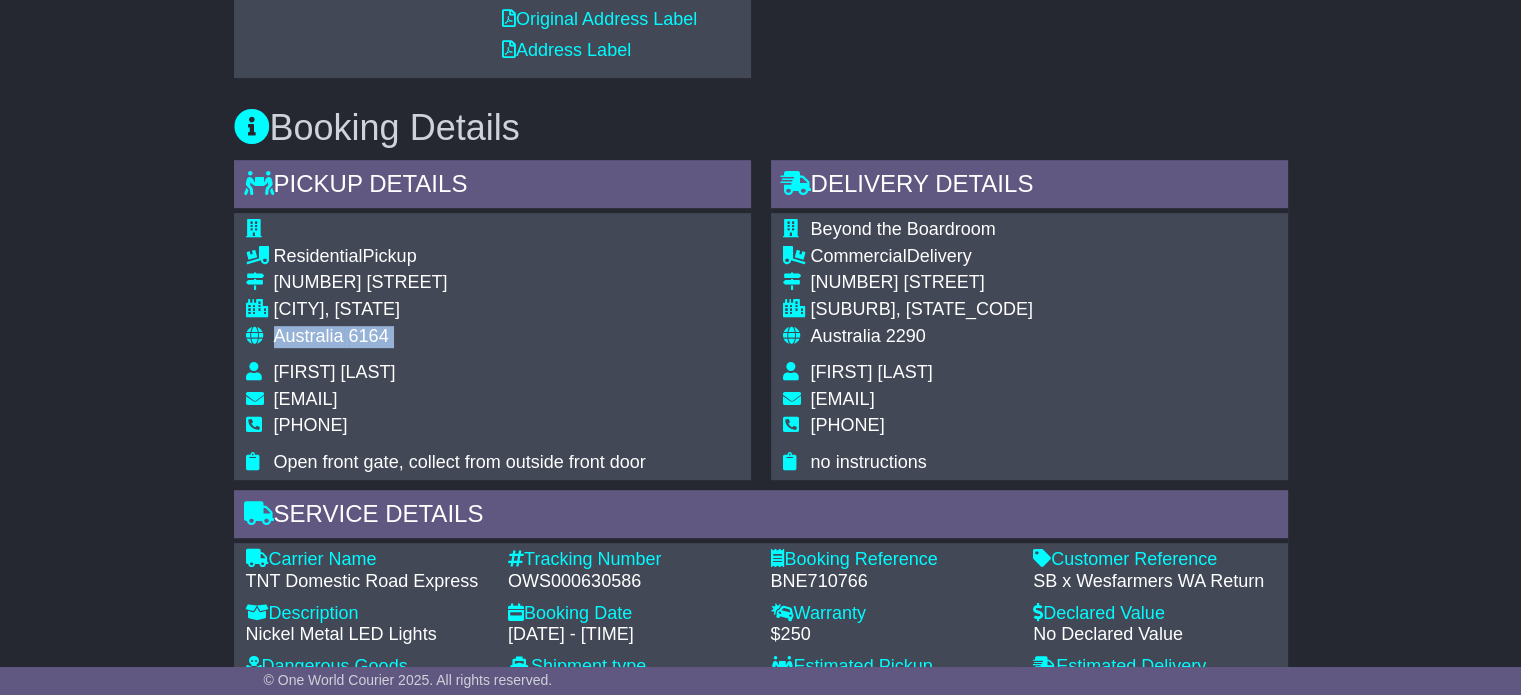 click on "6164" at bounding box center [369, 336] 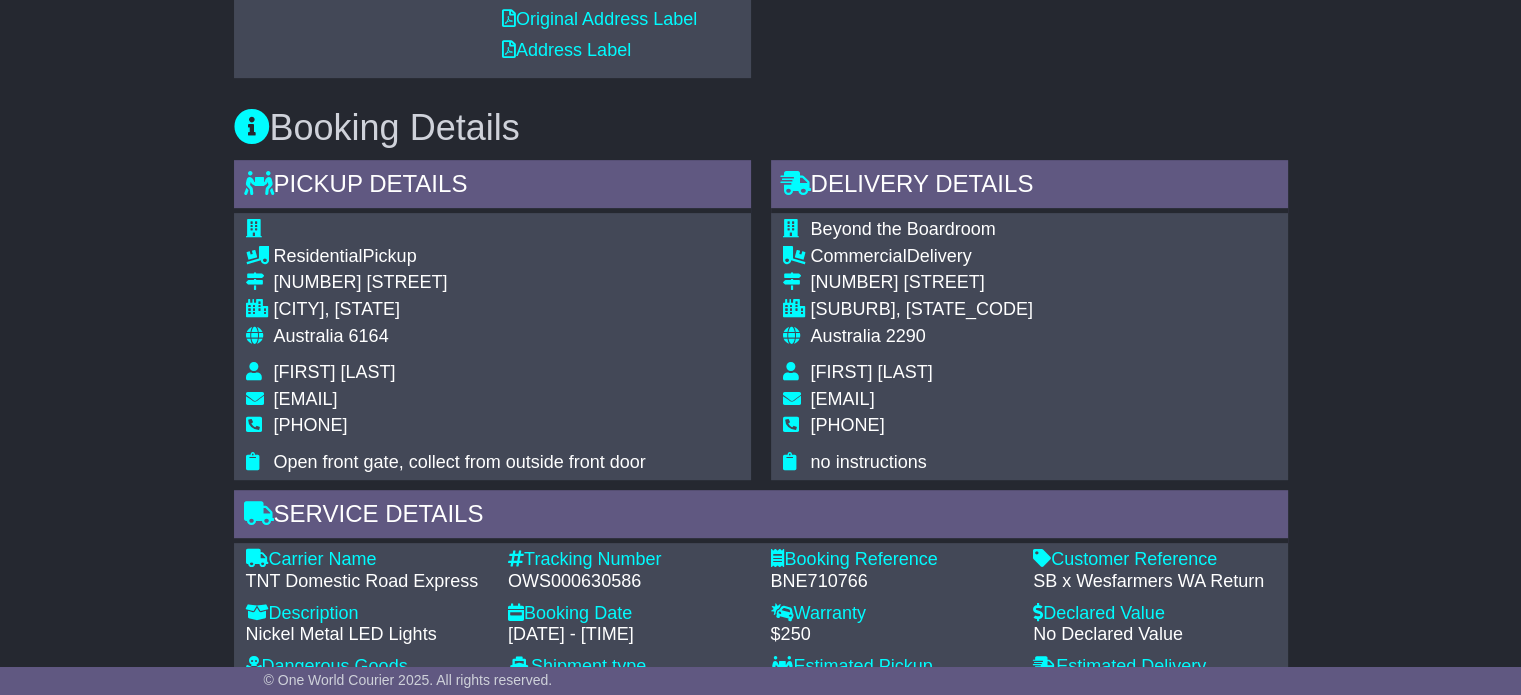 click on "Australia" at bounding box center (846, 336) 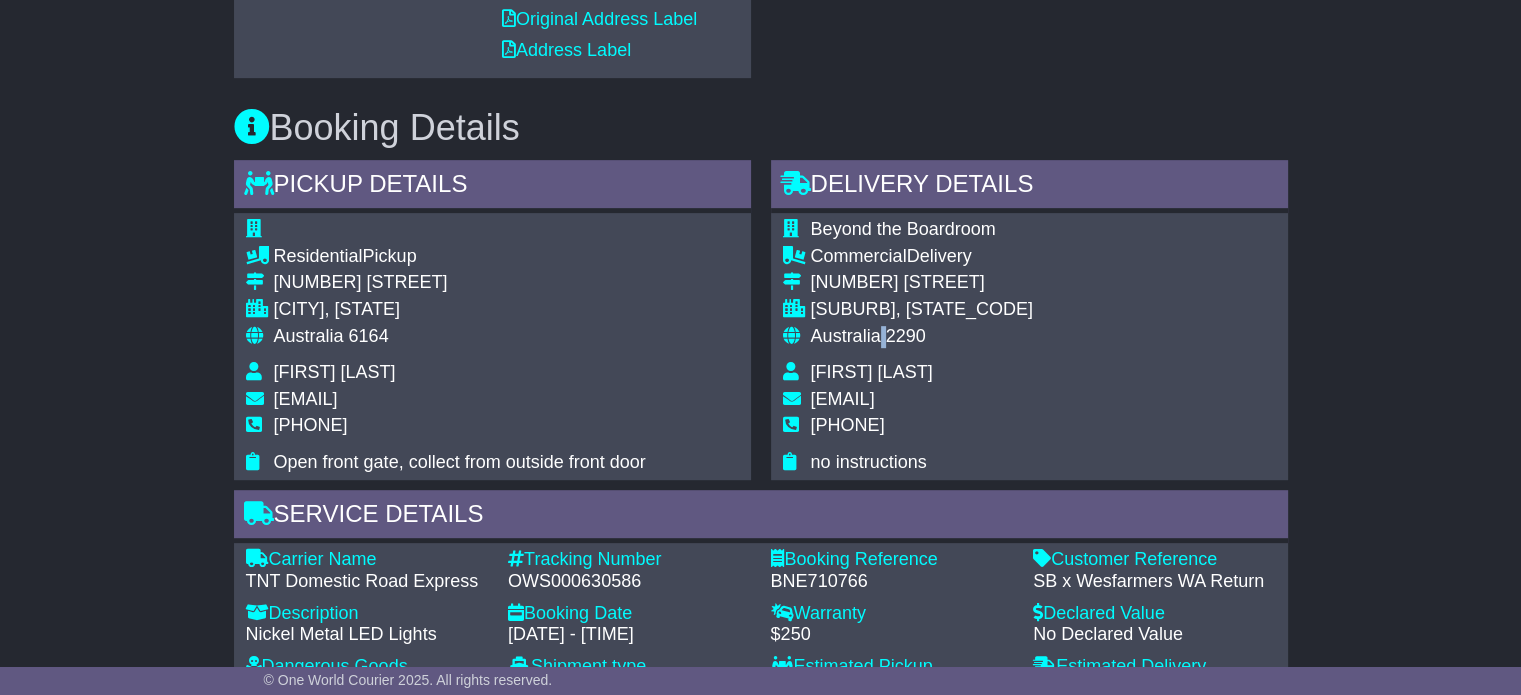 click on "Australia" at bounding box center [846, 336] 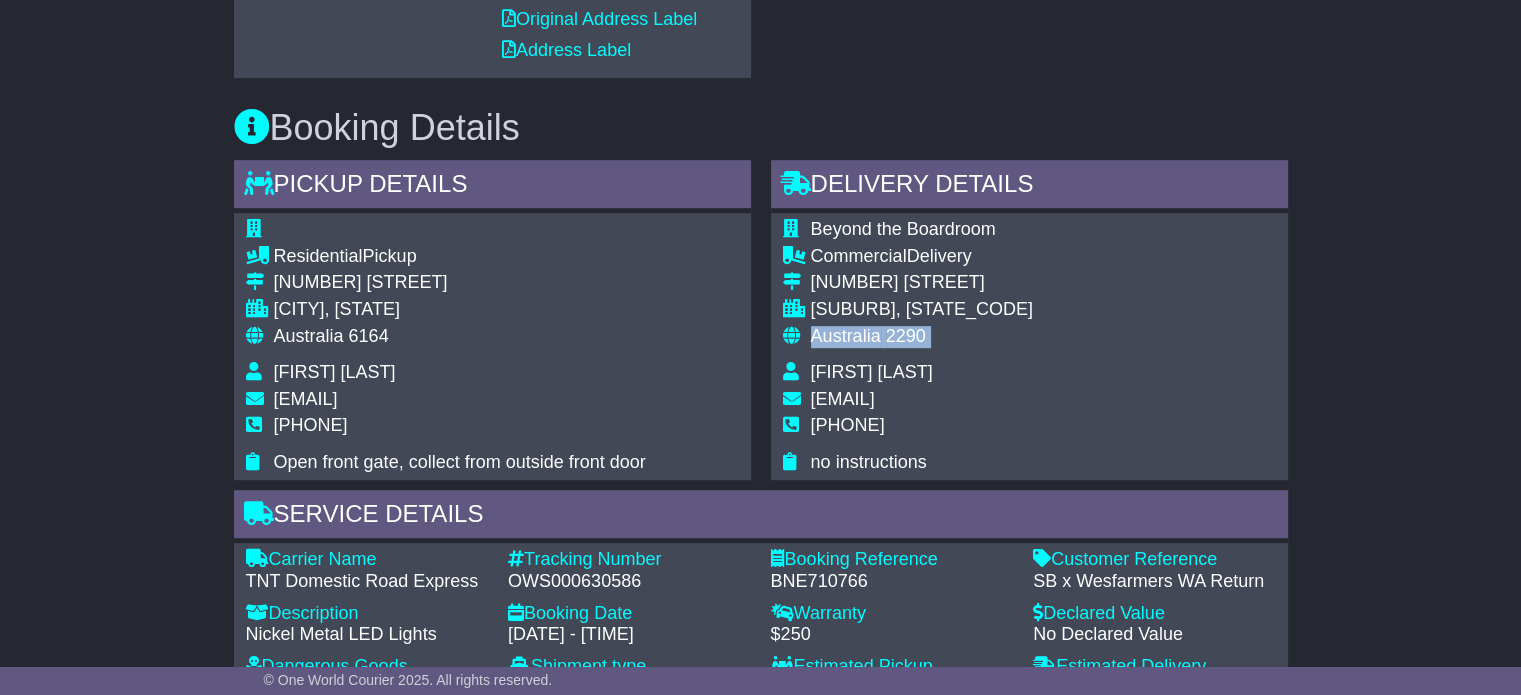 click on "Australia" at bounding box center (846, 336) 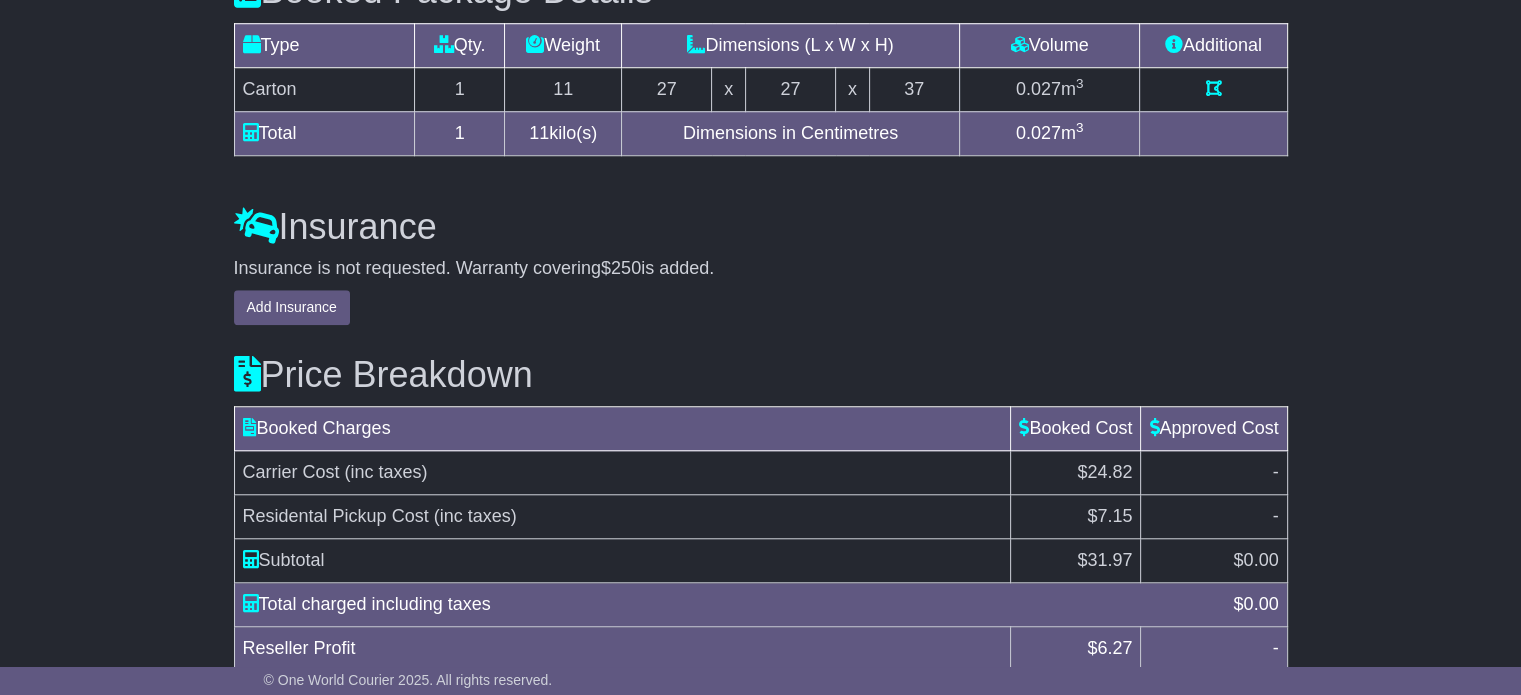 scroll, scrollTop: 1783, scrollLeft: 0, axis: vertical 